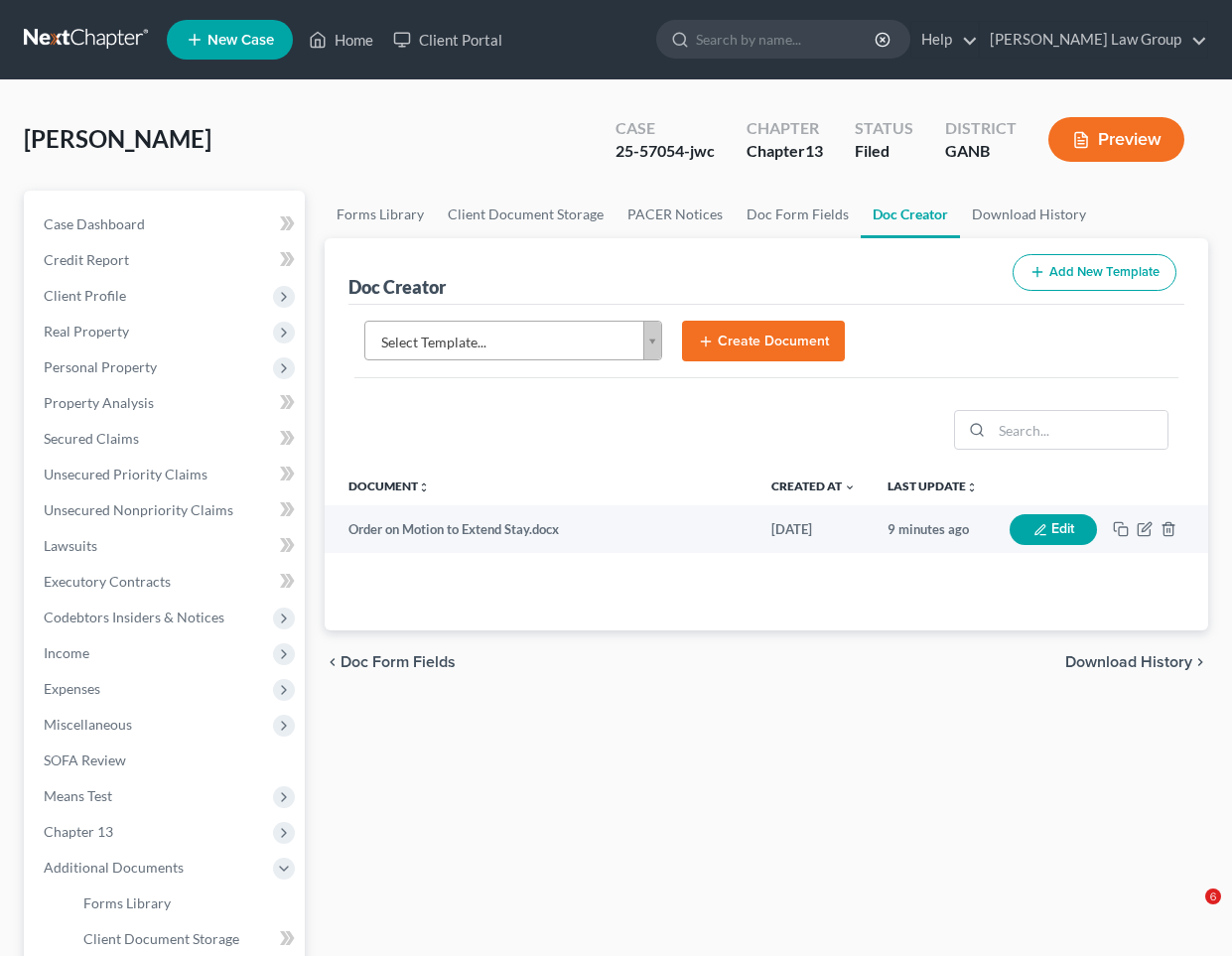 scroll, scrollTop: 0, scrollLeft: 0, axis: both 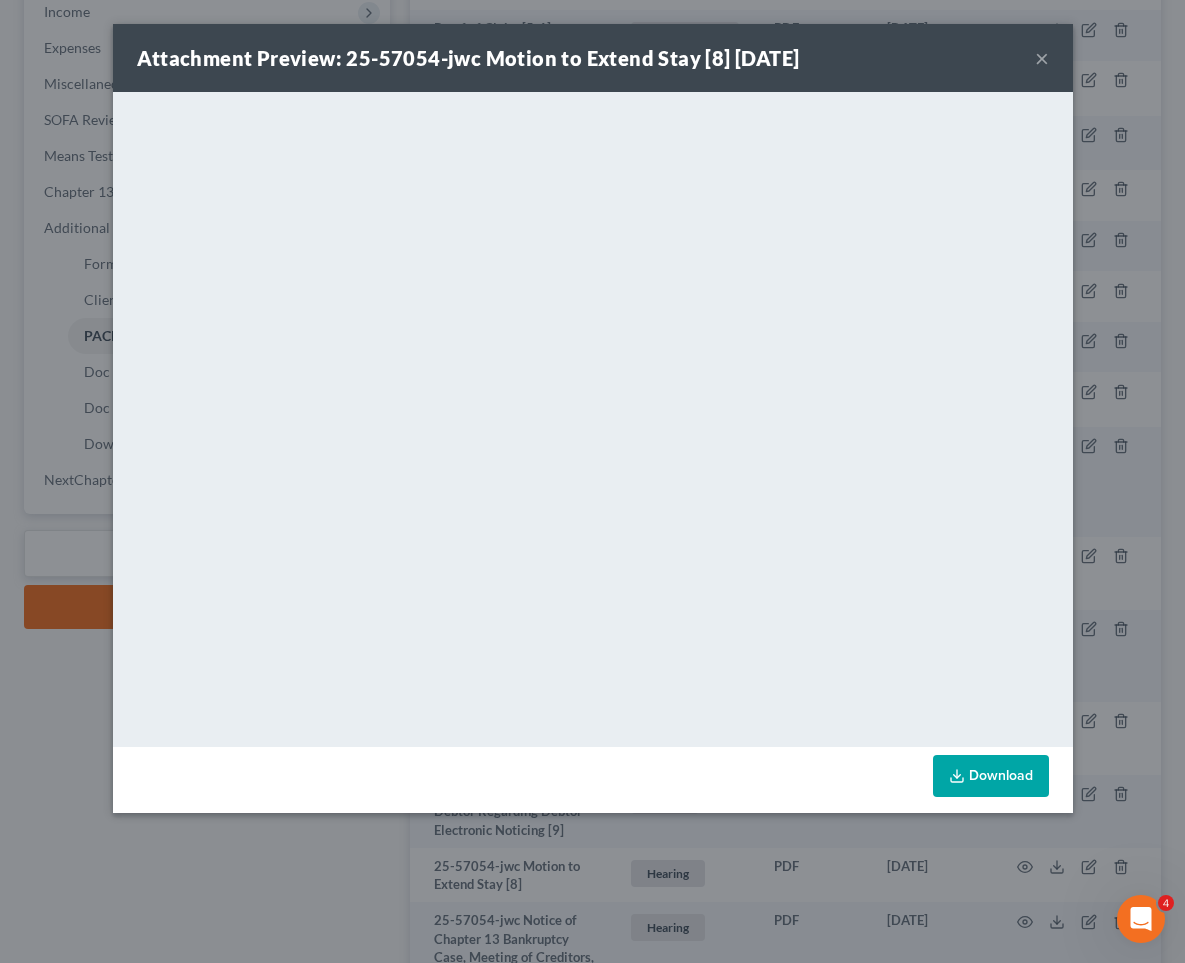 click on "×" at bounding box center [1042, 58] 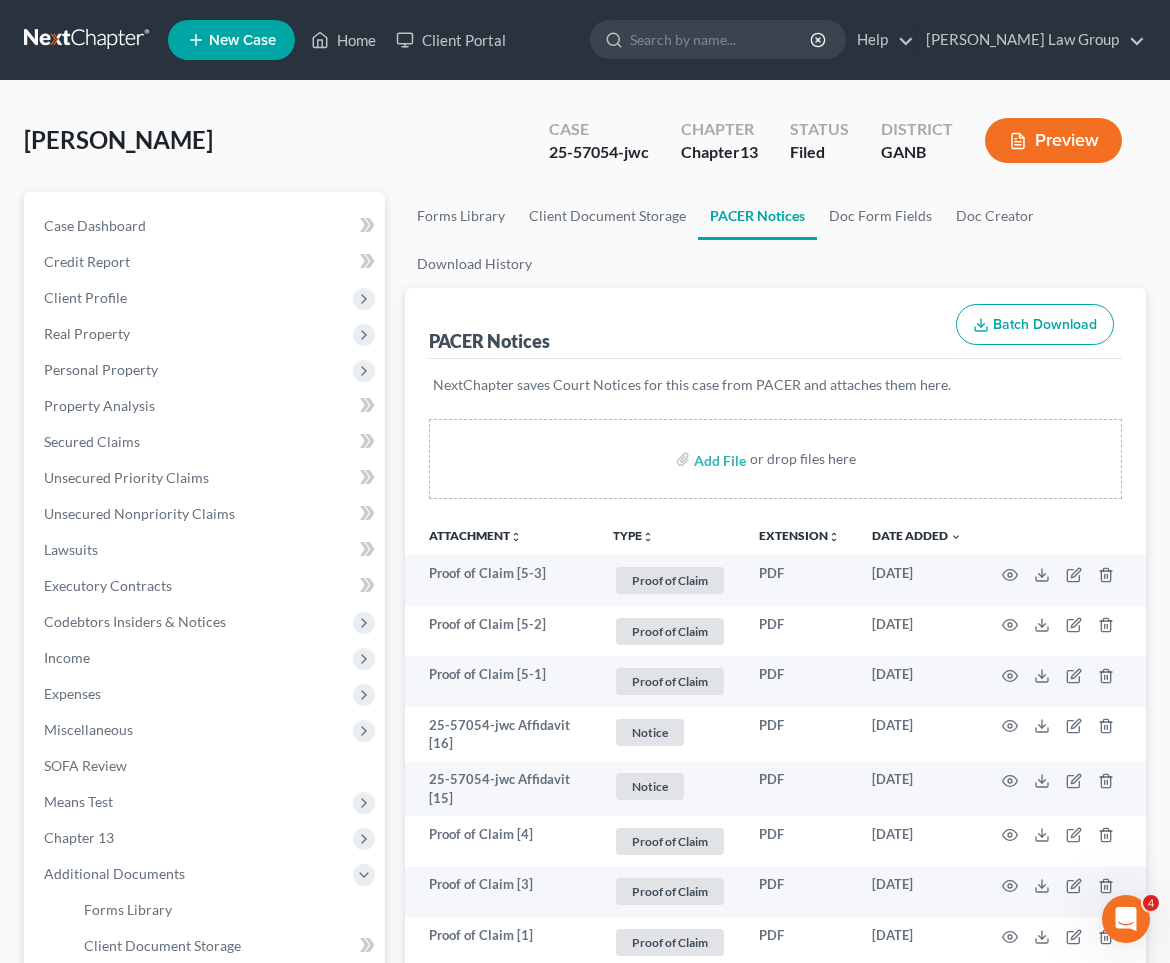 scroll, scrollTop: 0, scrollLeft: 0, axis: both 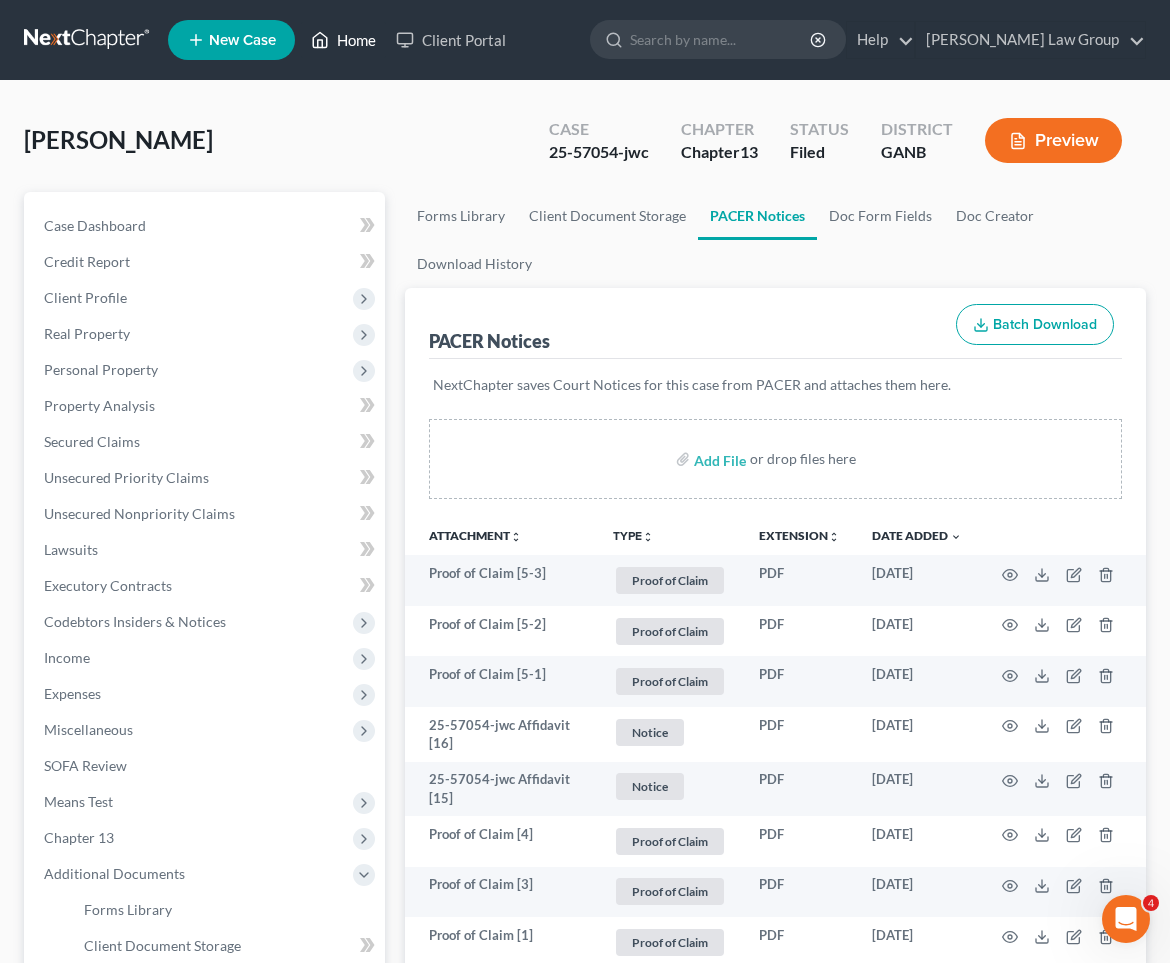 click 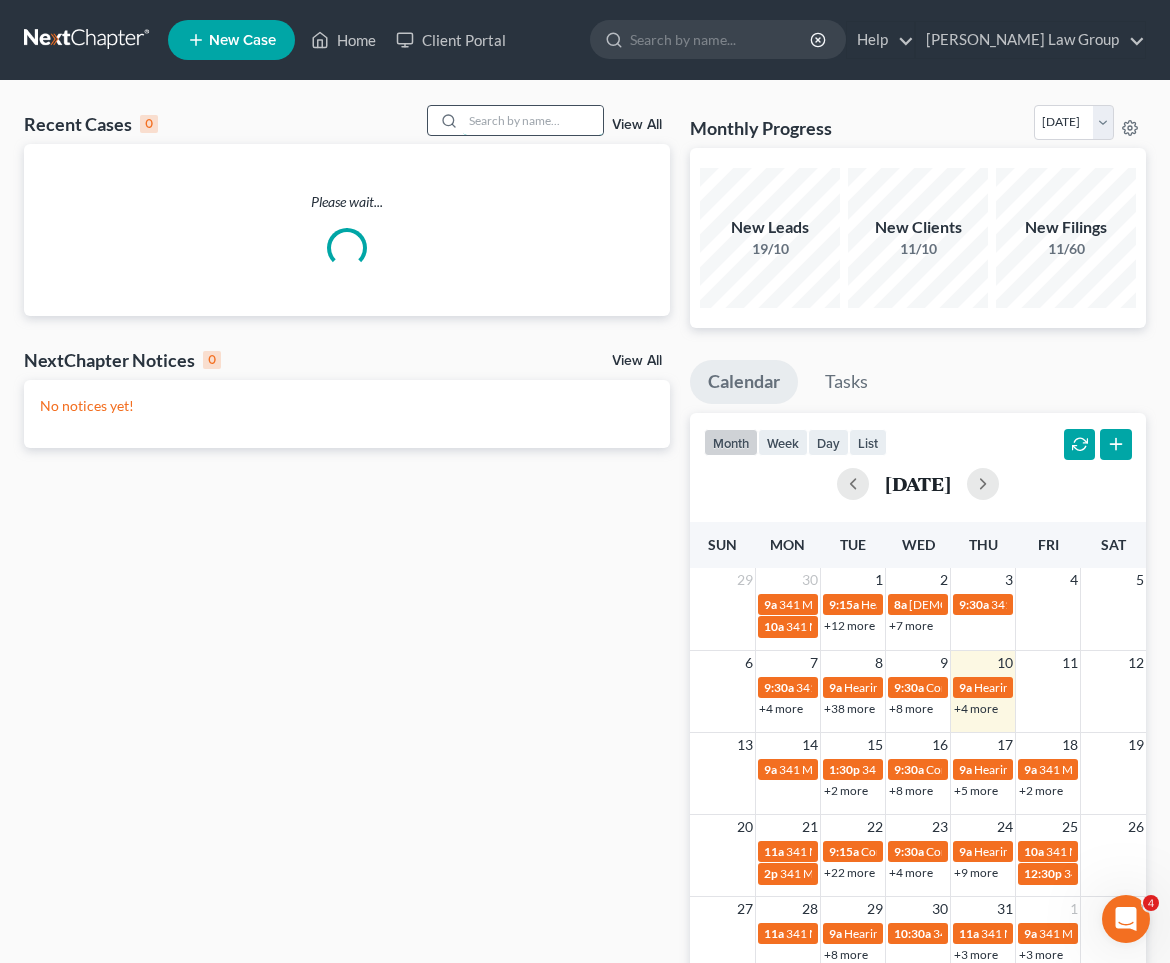 click at bounding box center (533, 120) 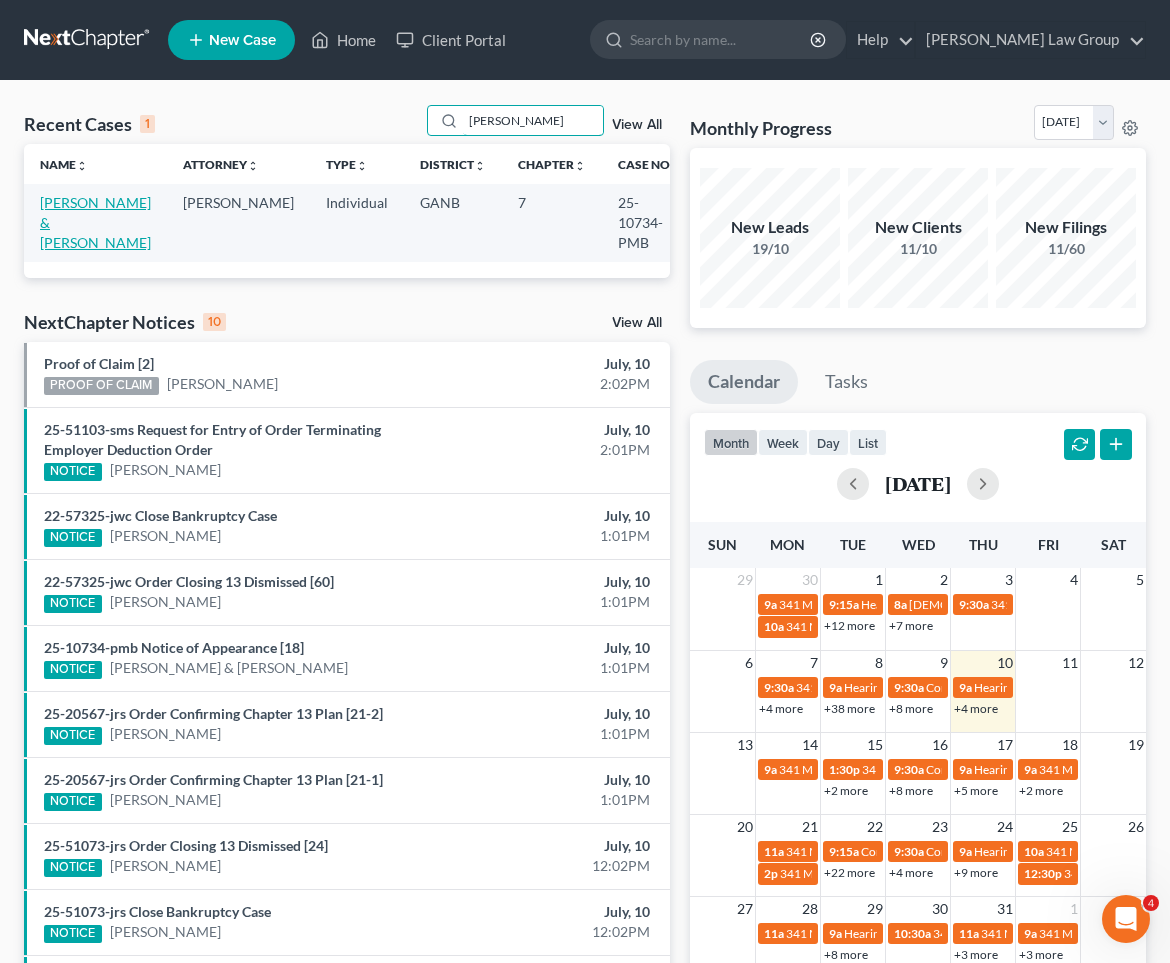 type on "[PERSON_NAME]" 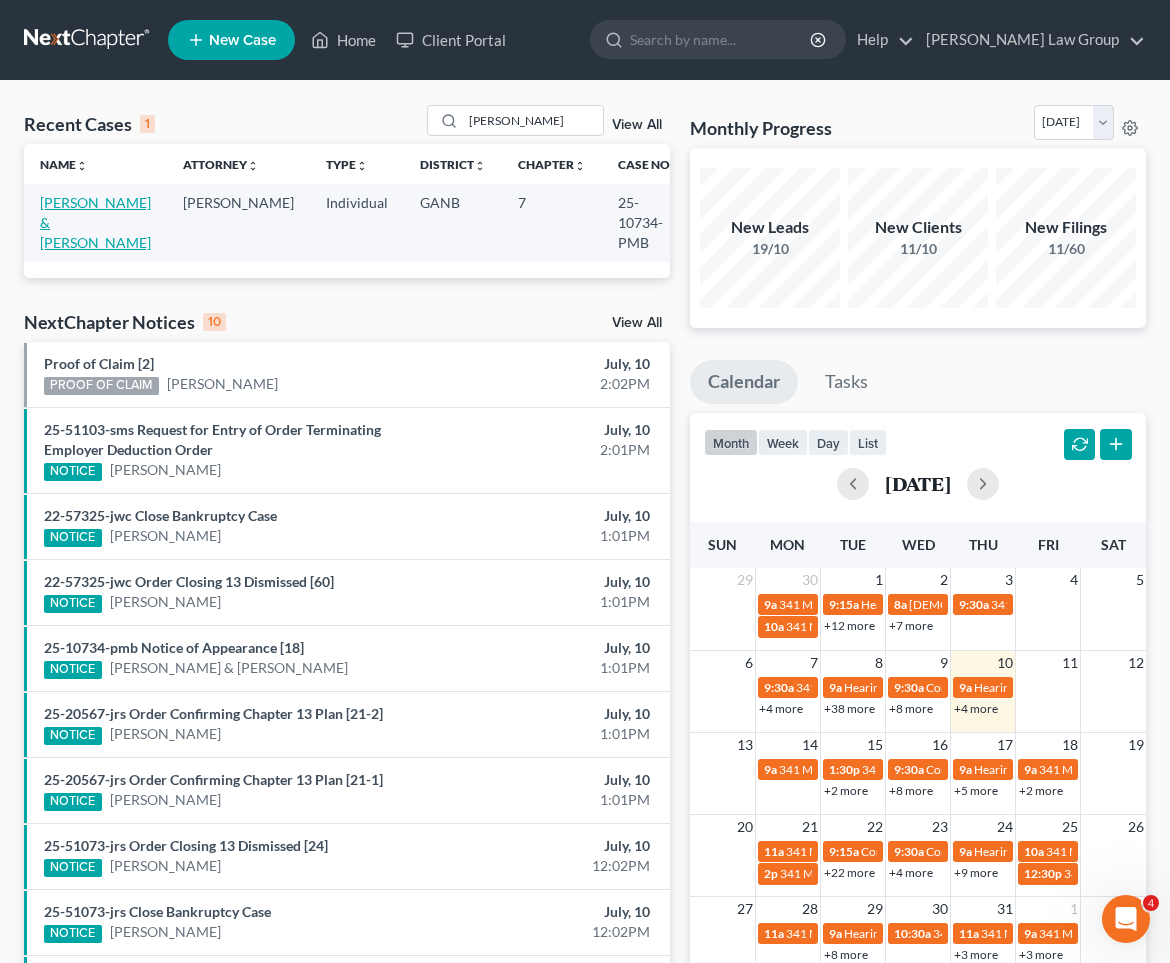 click on "[PERSON_NAME] & [PERSON_NAME]" at bounding box center (95, 222) 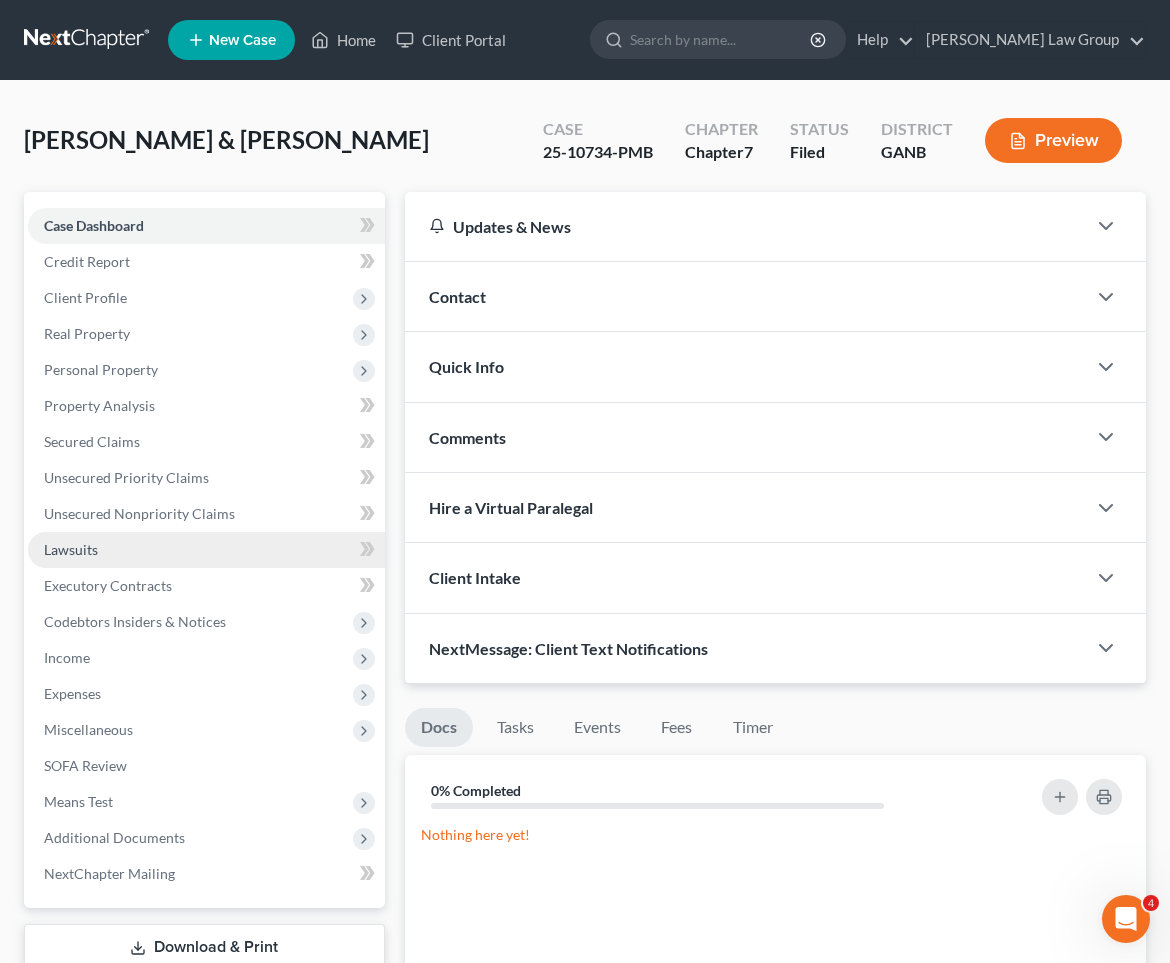 click on "Lawsuits" at bounding box center (71, 549) 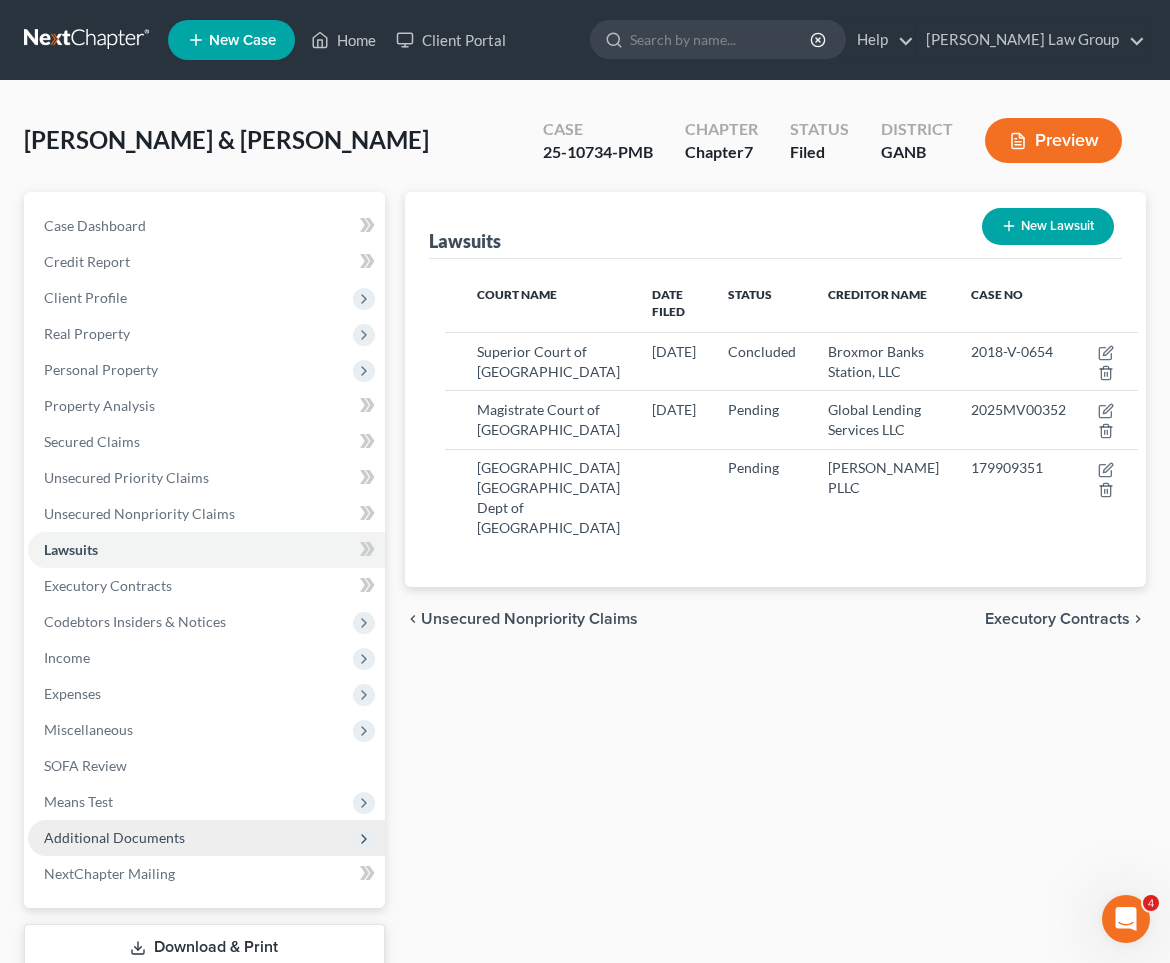 click on "Additional Documents" at bounding box center [206, 838] 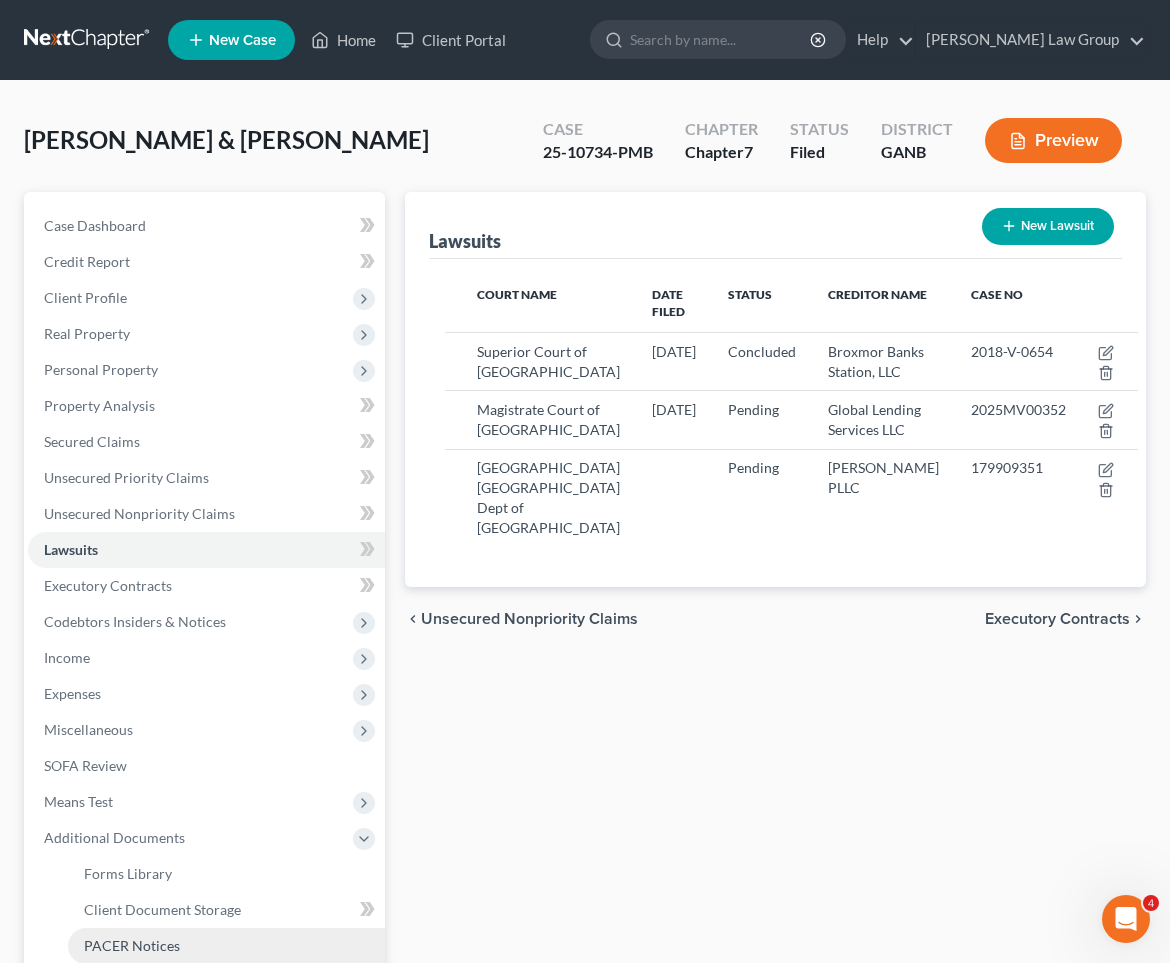 click on "PACER Notices" at bounding box center [226, 946] 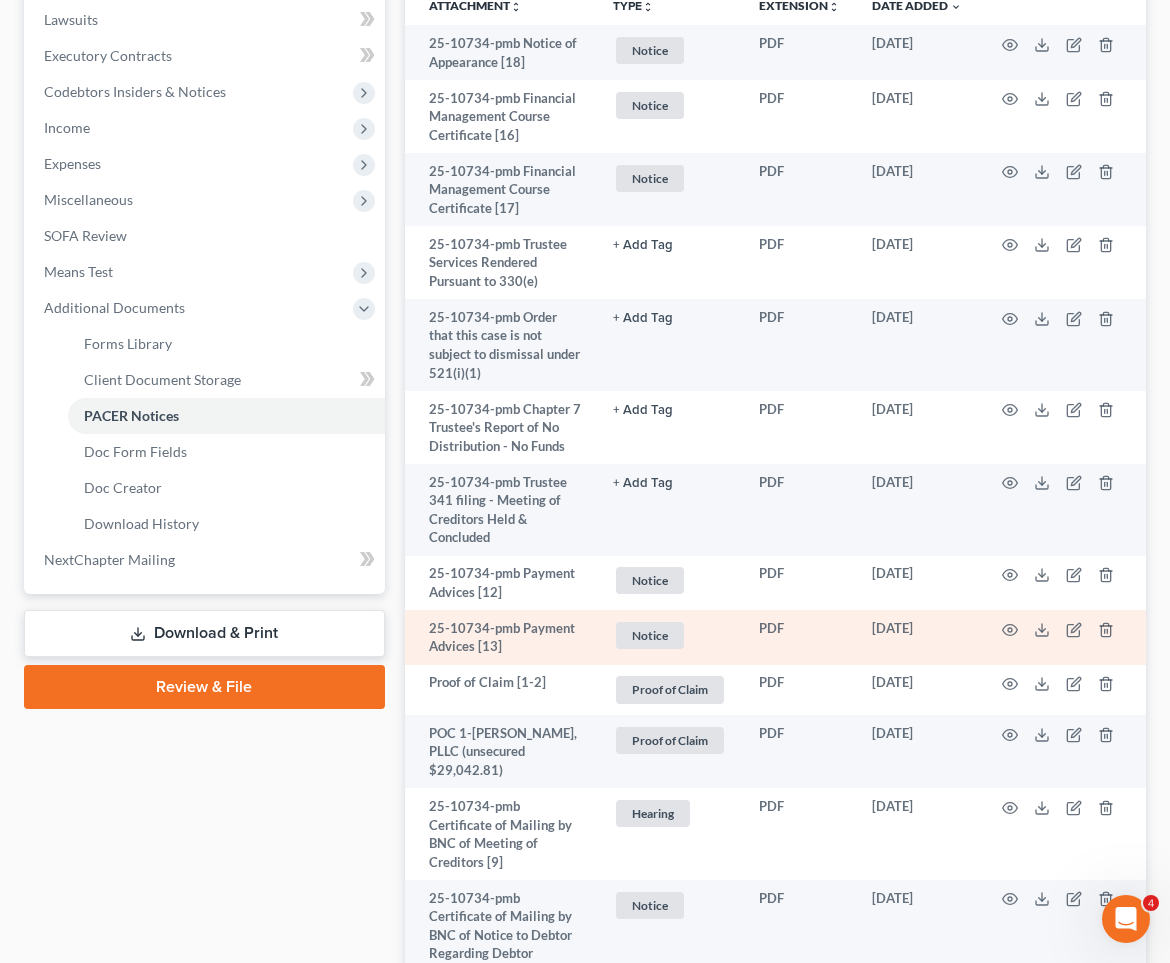 scroll, scrollTop: 532, scrollLeft: 0, axis: vertical 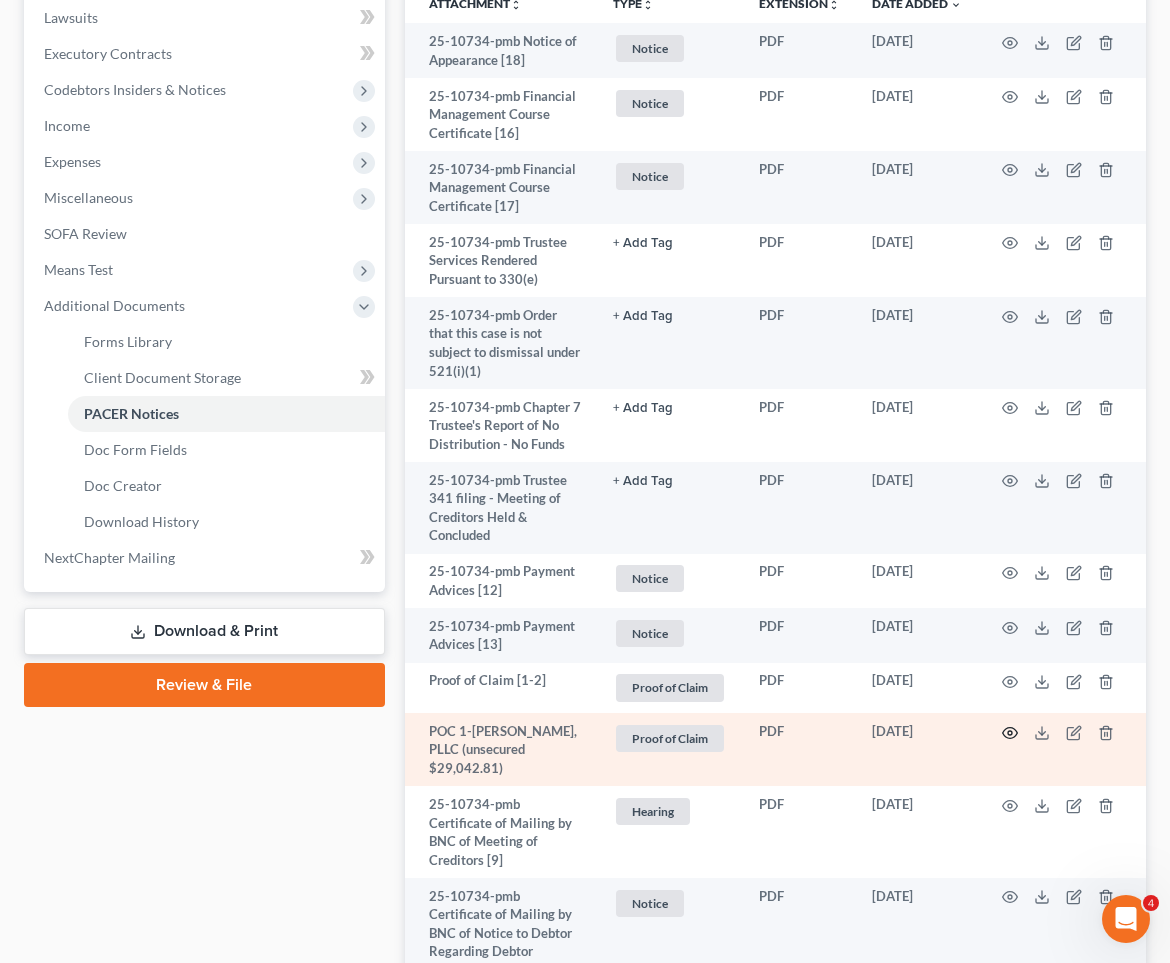 click 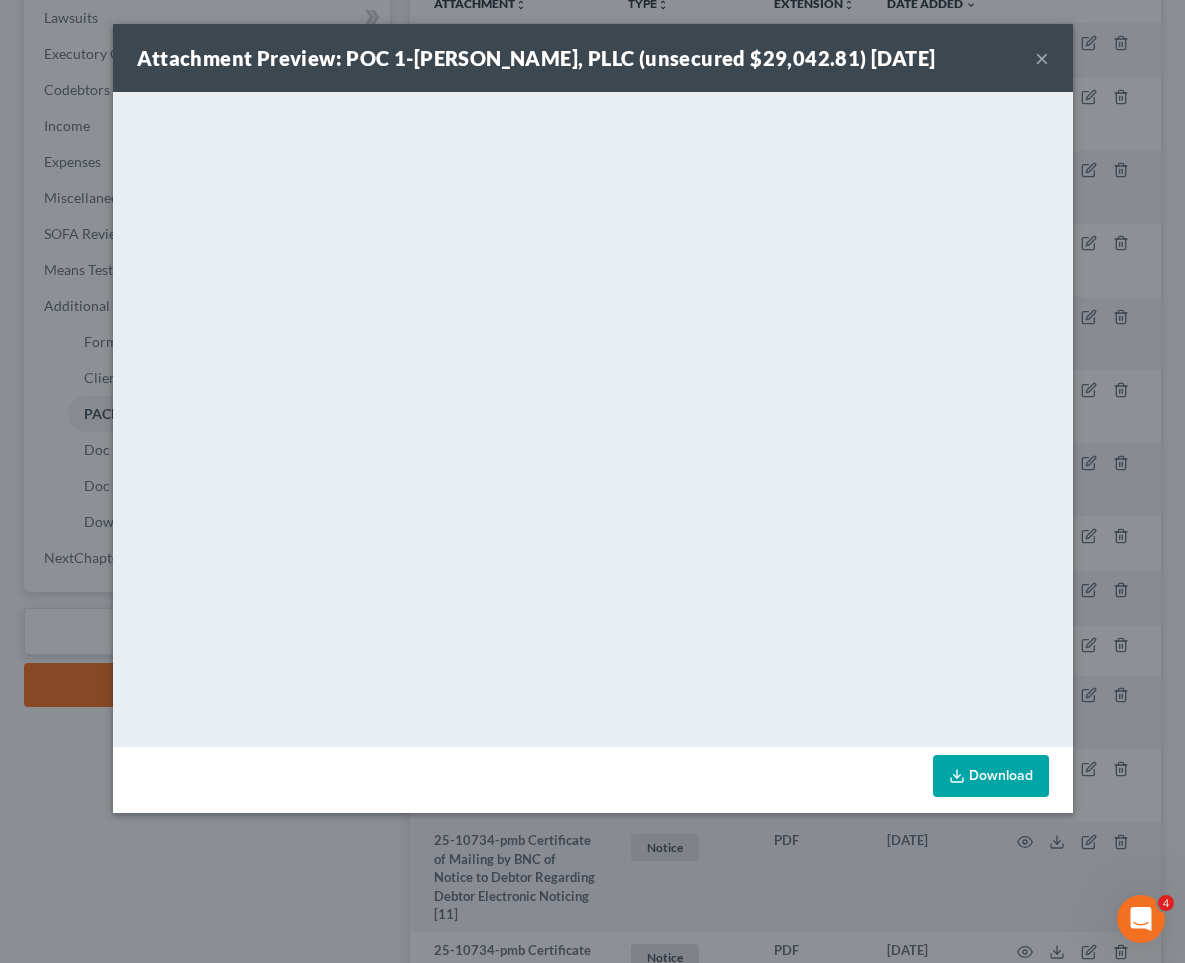 click on "×" at bounding box center (1042, 58) 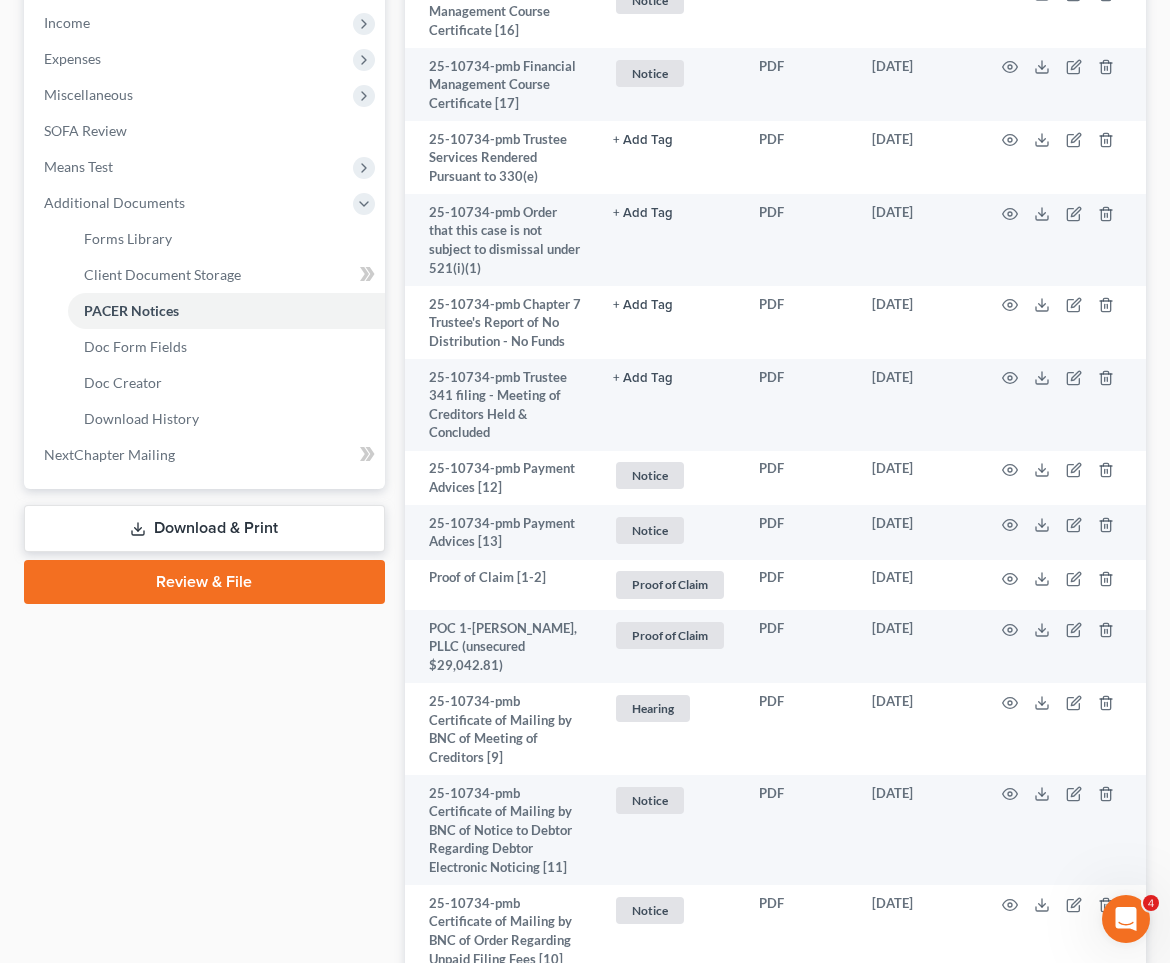 scroll, scrollTop: 677, scrollLeft: 0, axis: vertical 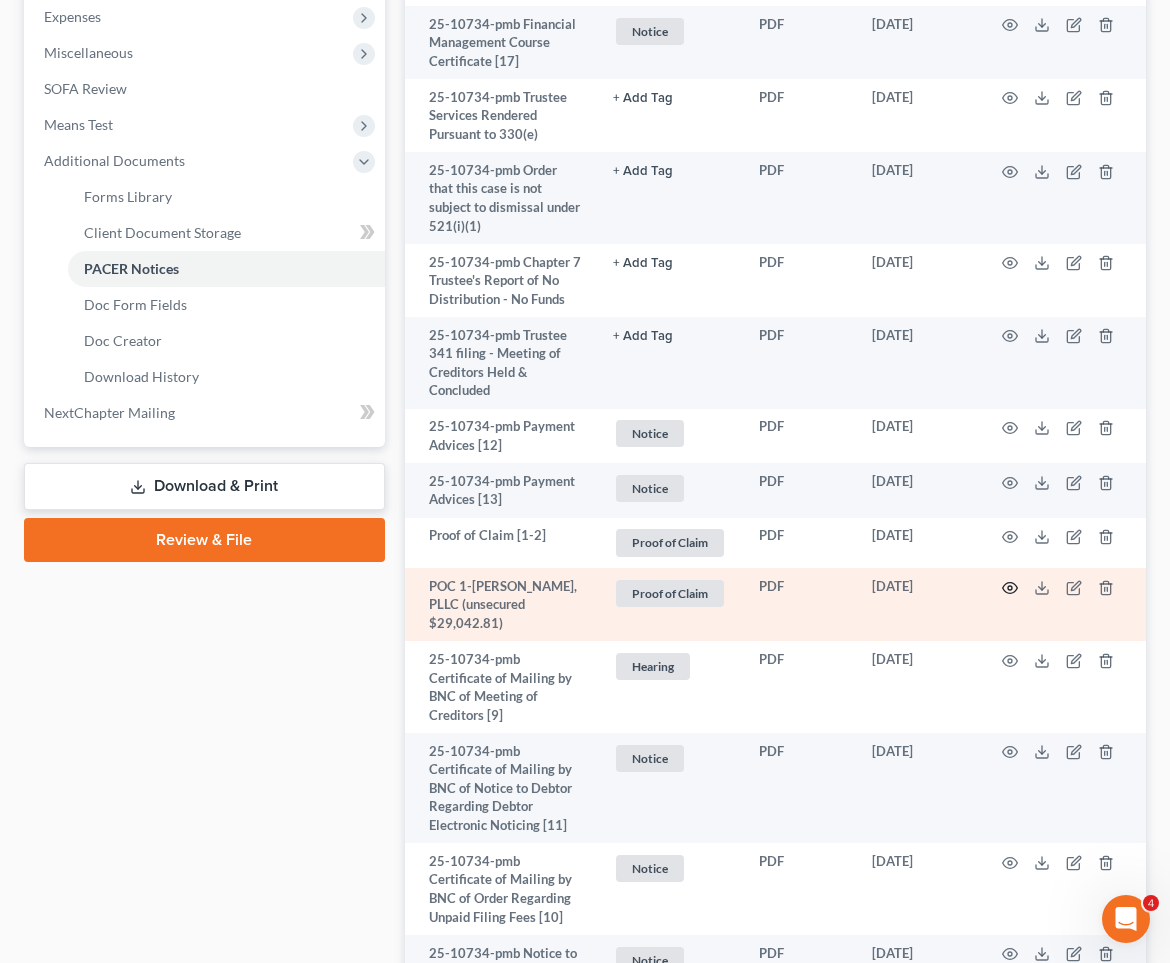 click 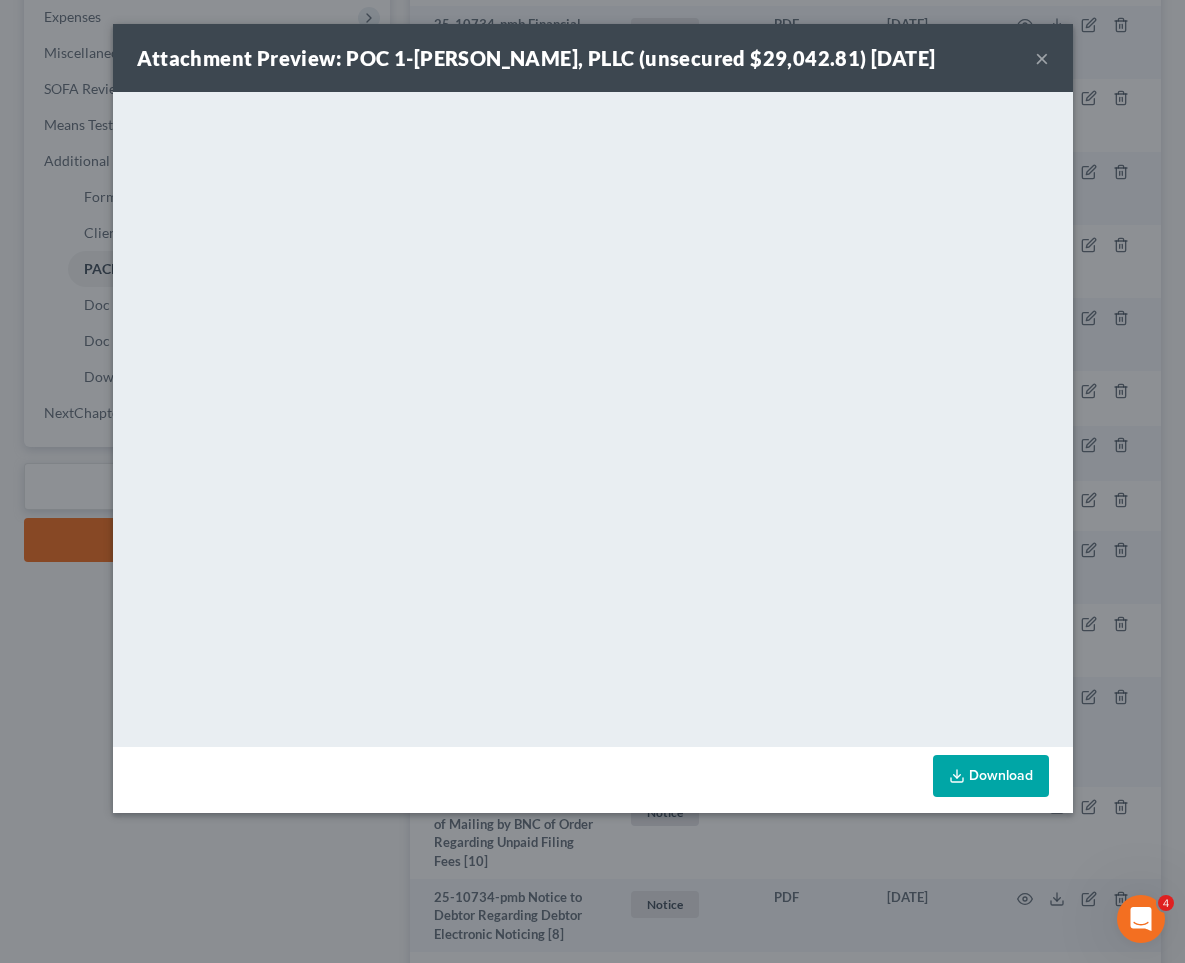 click on "×" at bounding box center (1042, 58) 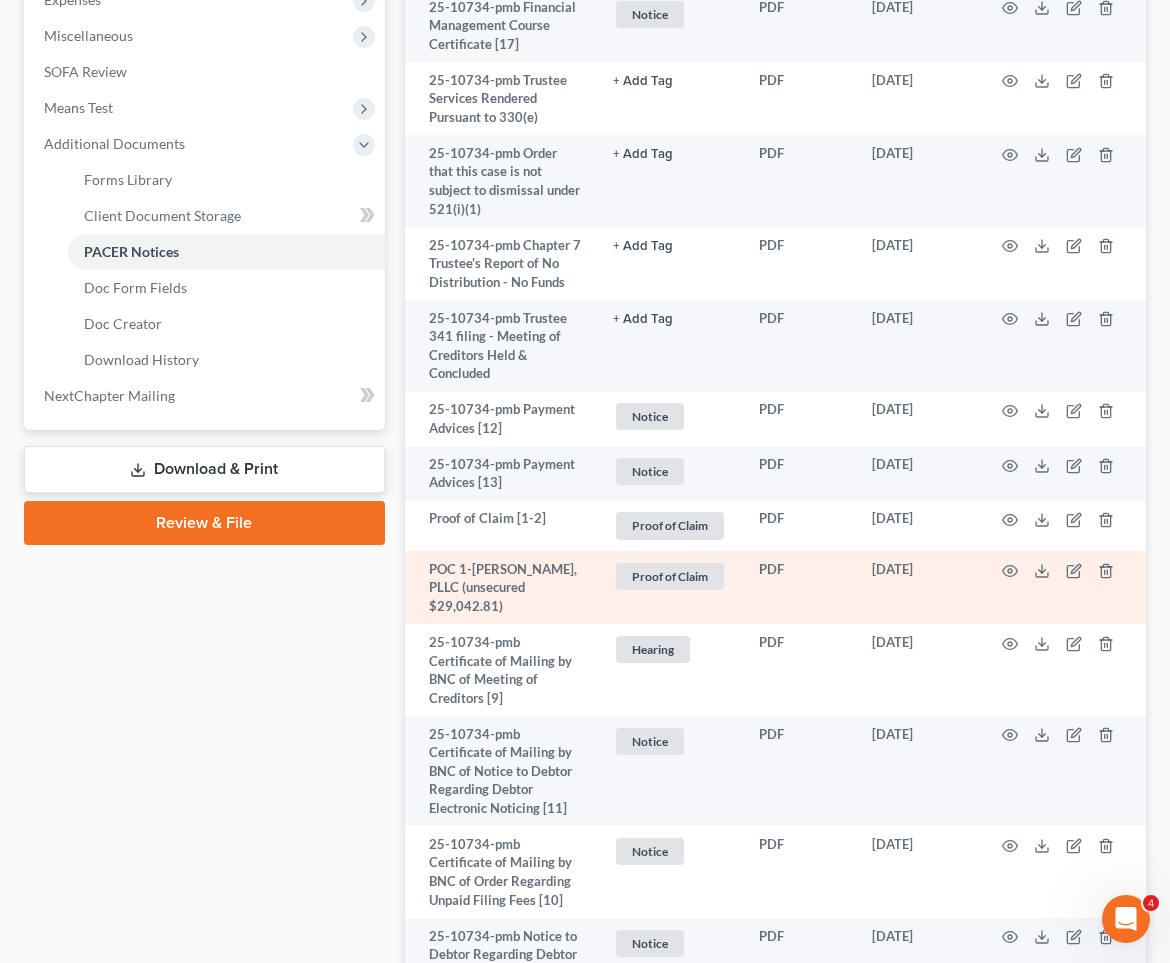scroll, scrollTop: 697, scrollLeft: 0, axis: vertical 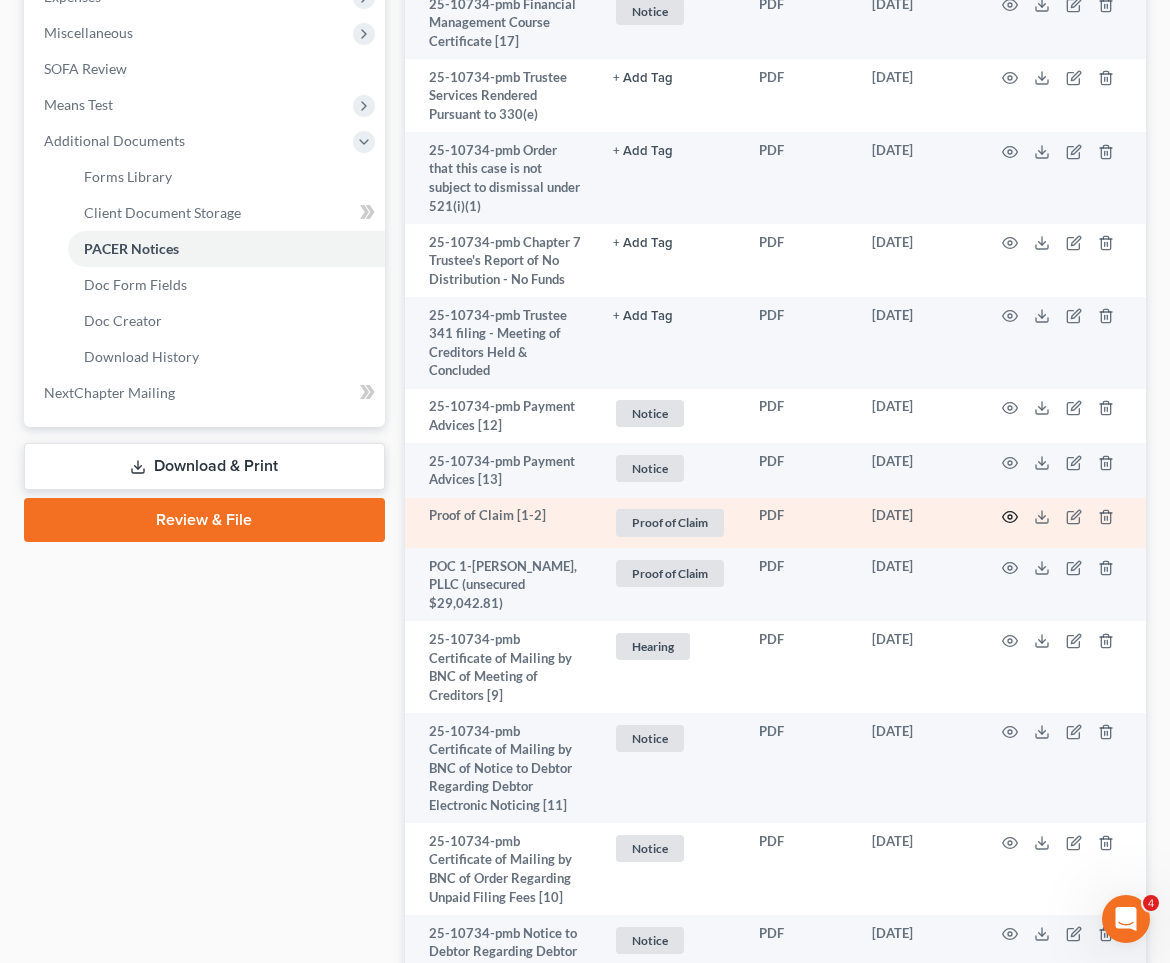 click 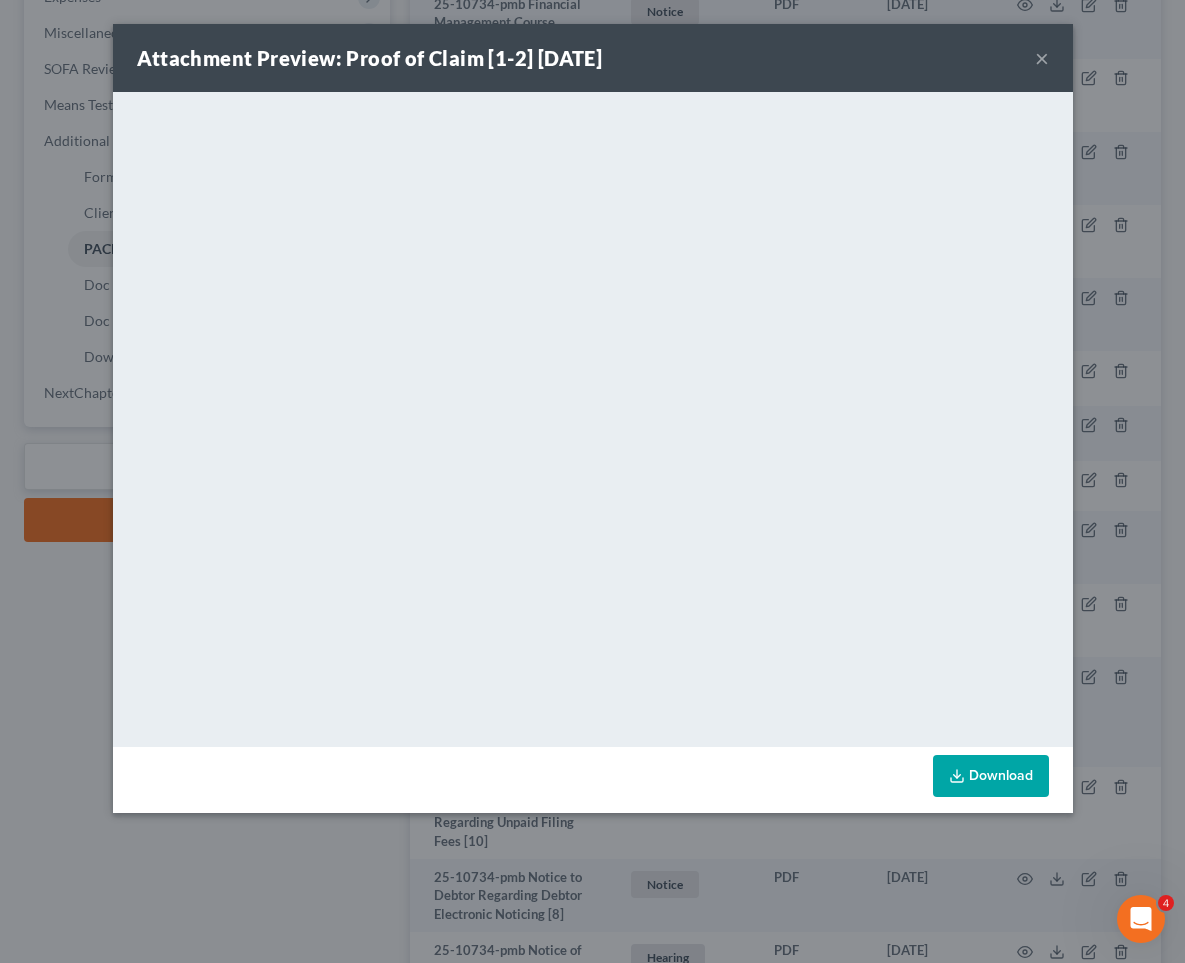 click on "×" at bounding box center (1042, 58) 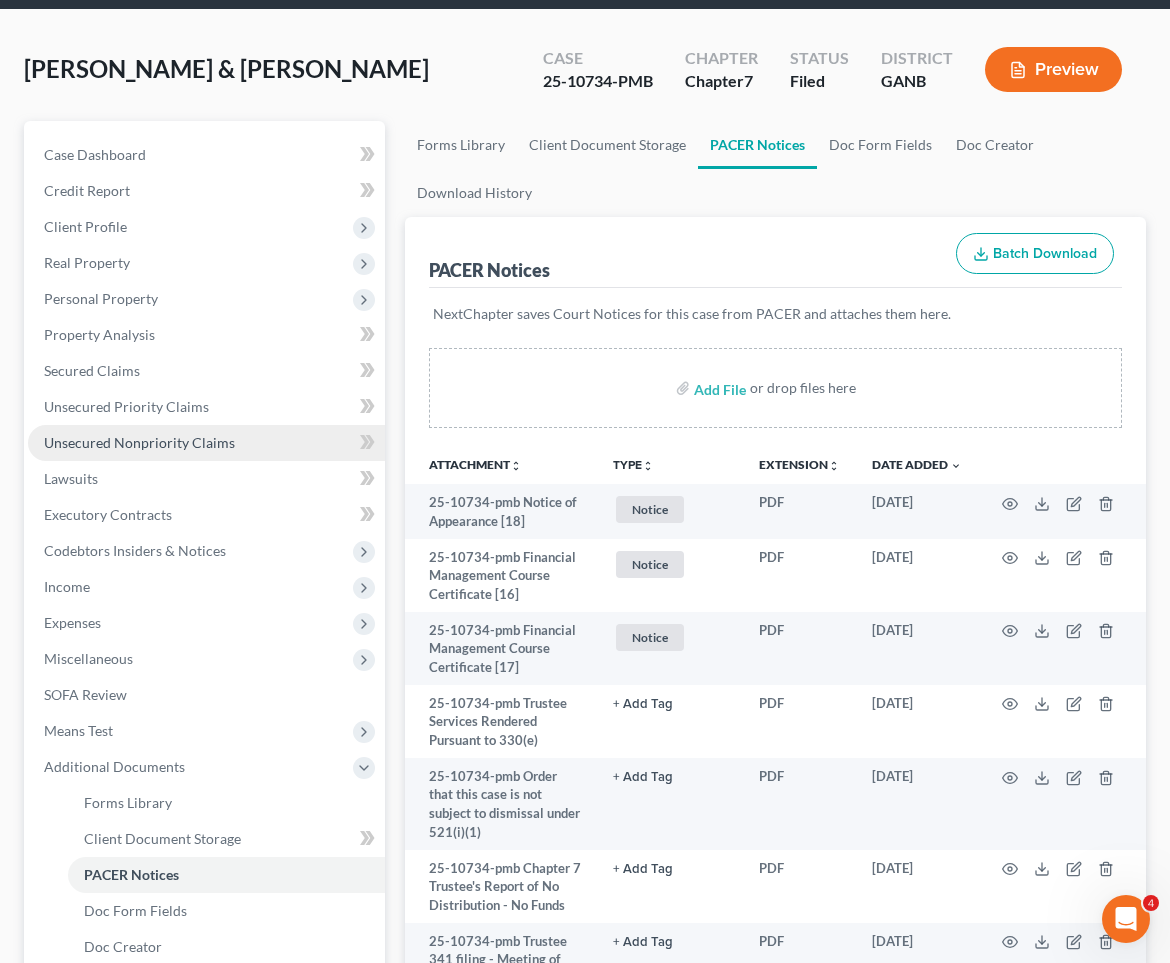 scroll, scrollTop: 82, scrollLeft: 0, axis: vertical 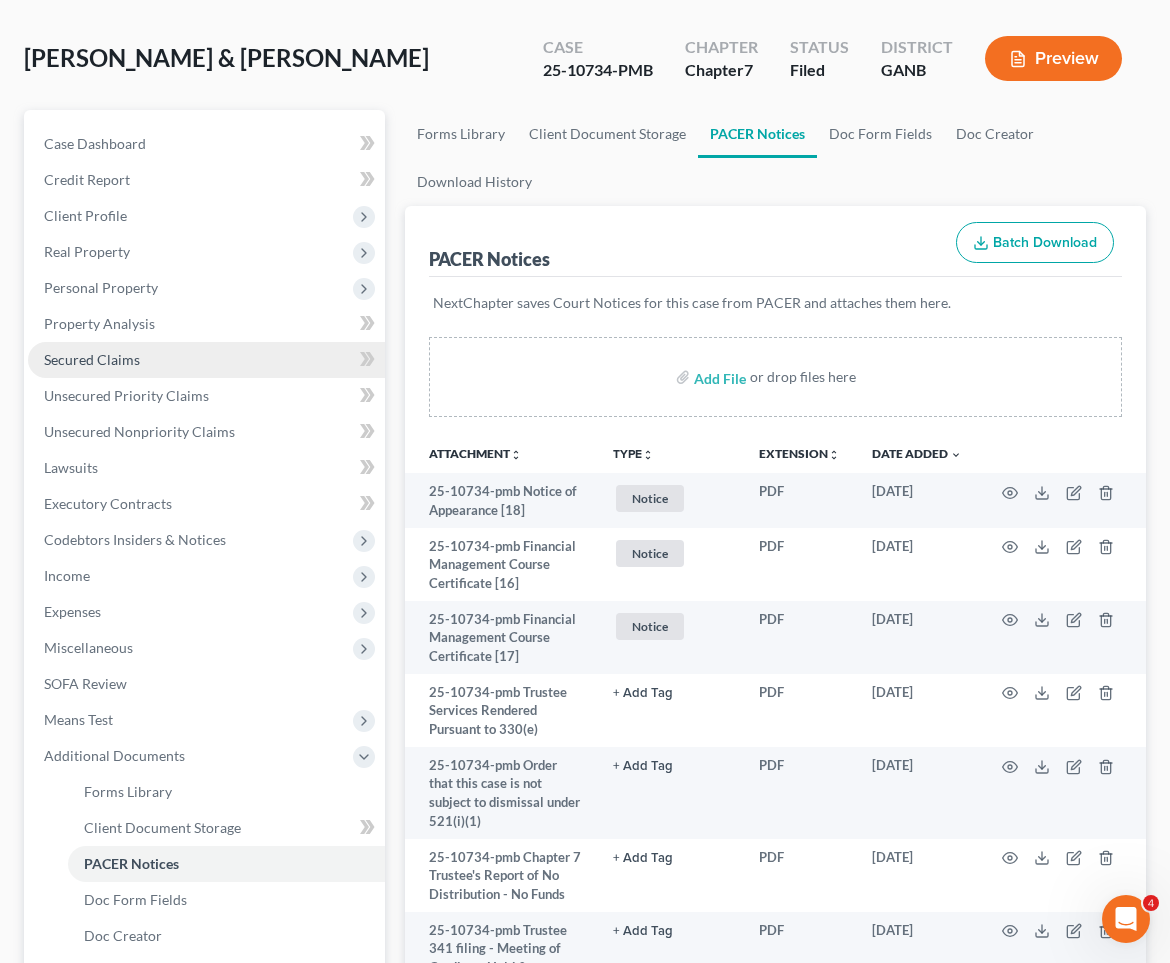 click on "Secured Claims" at bounding box center (206, 360) 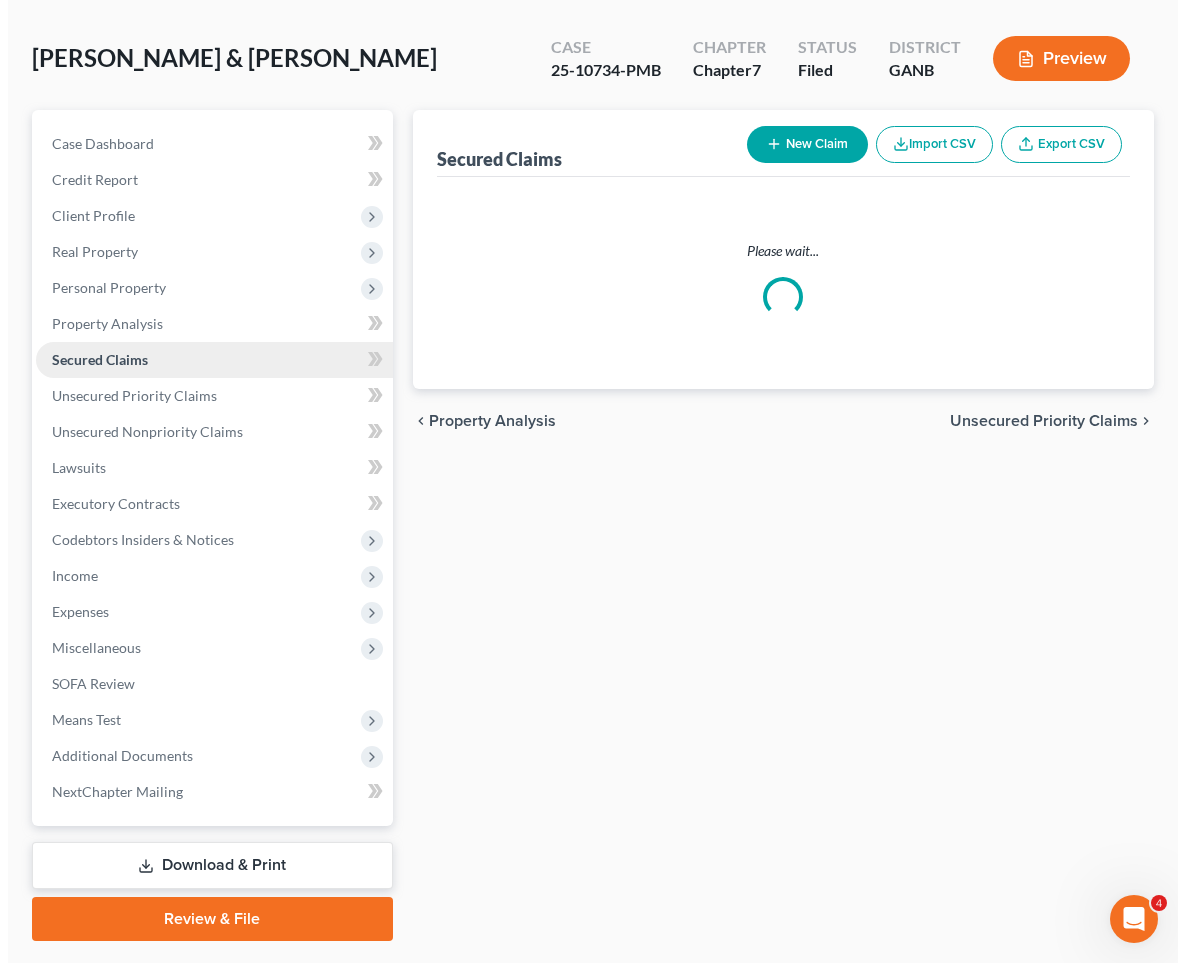 scroll, scrollTop: 0, scrollLeft: 0, axis: both 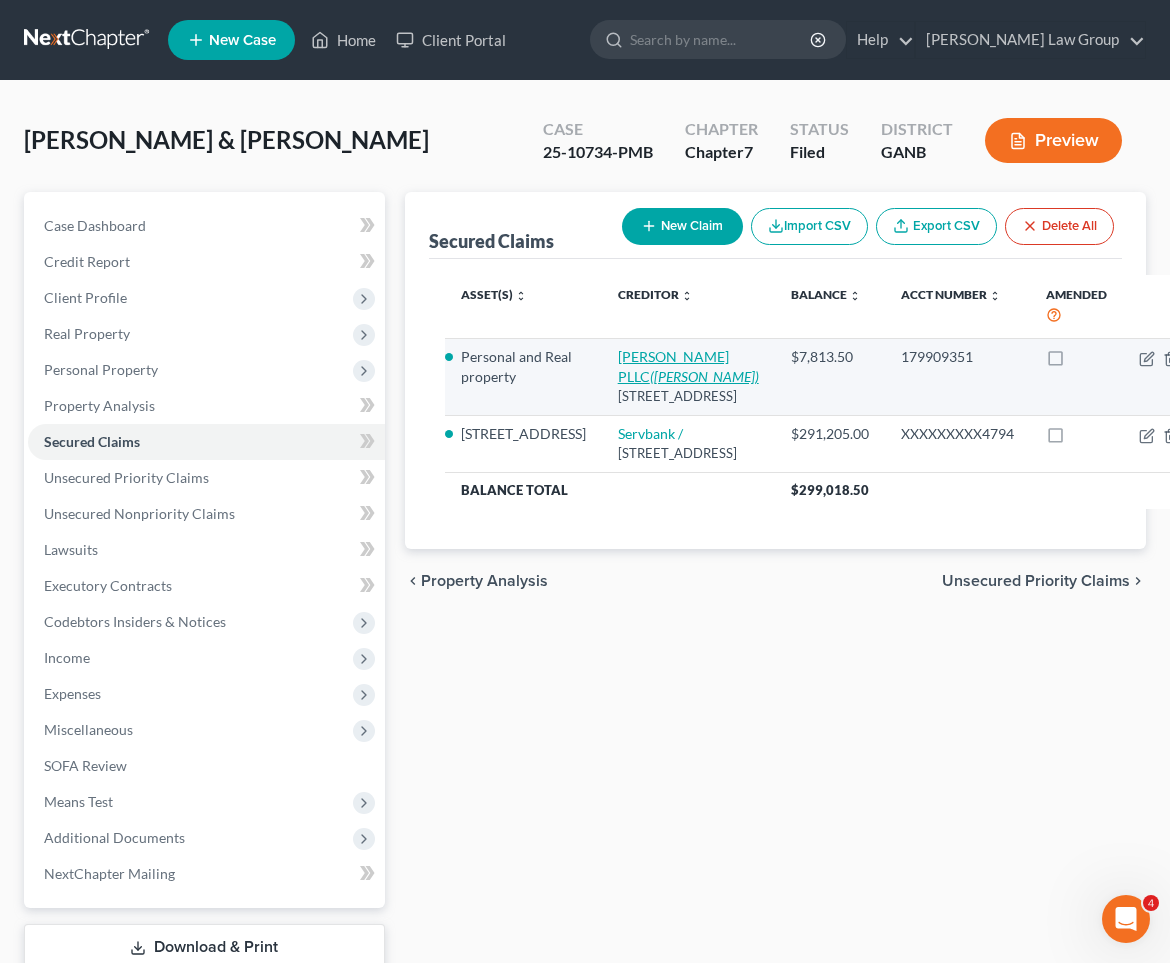 click on "[PERSON_NAME] PLLC  ([PERSON_NAME])" at bounding box center (688, 366) 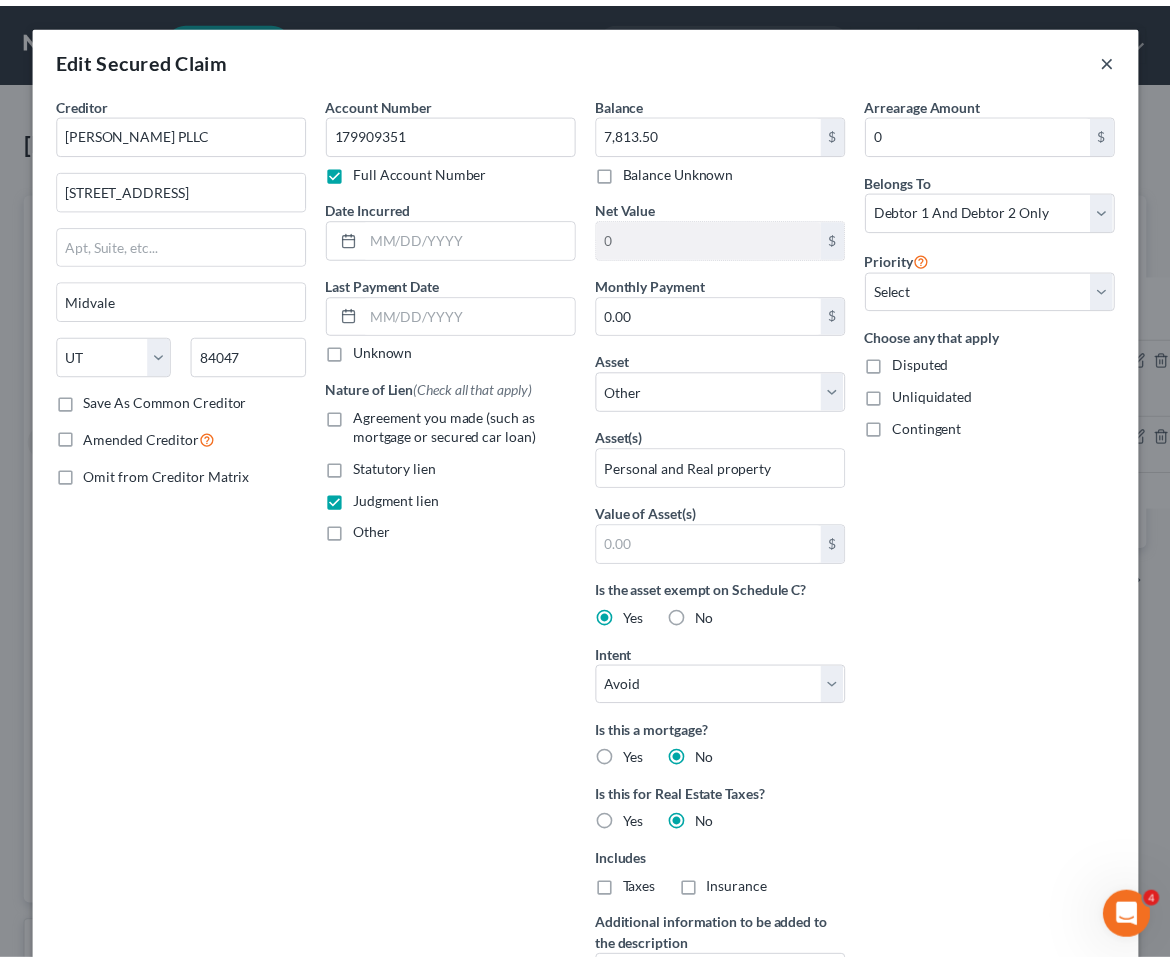 scroll, scrollTop: 0, scrollLeft: 0, axis: both 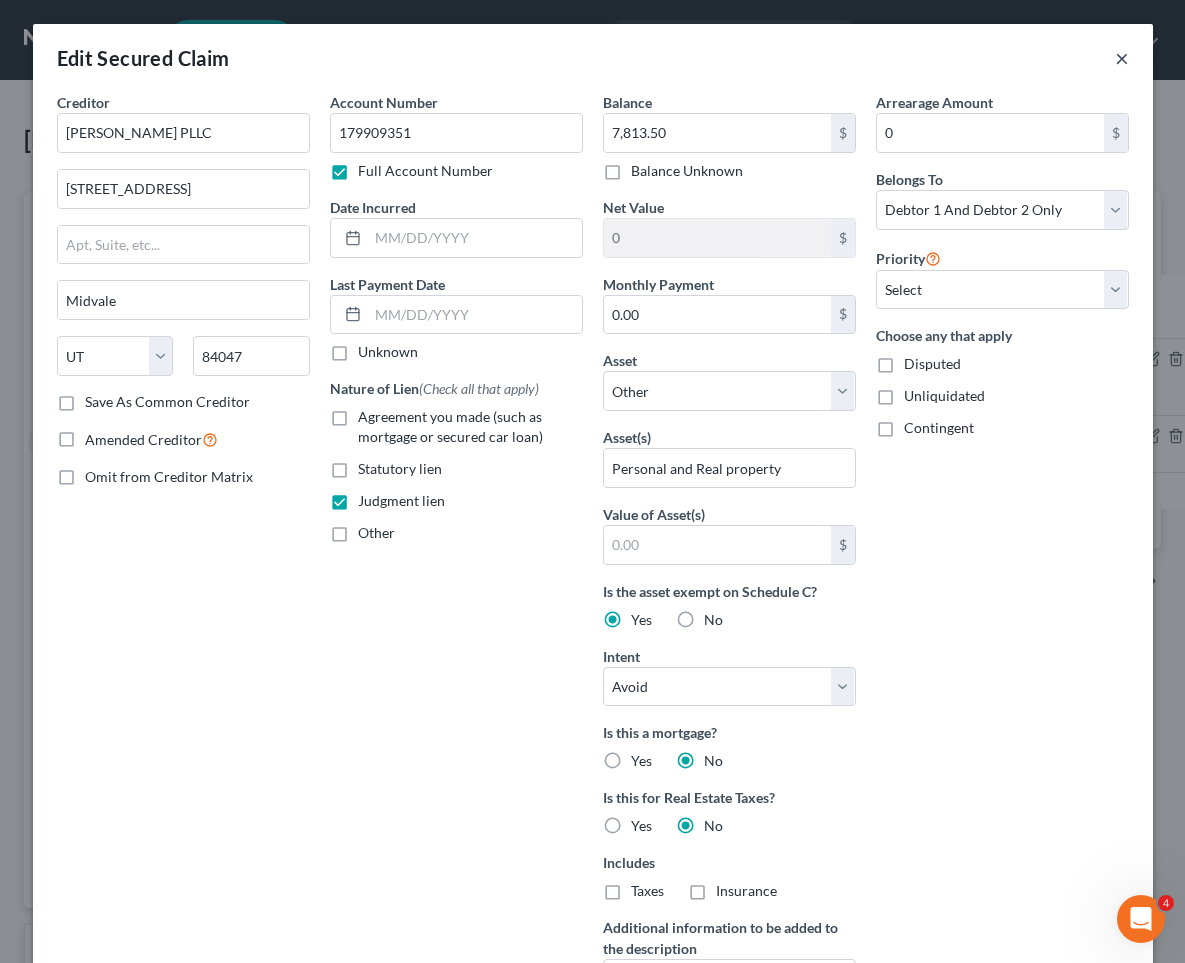 click on "×" at bounding box center [1122, 58] 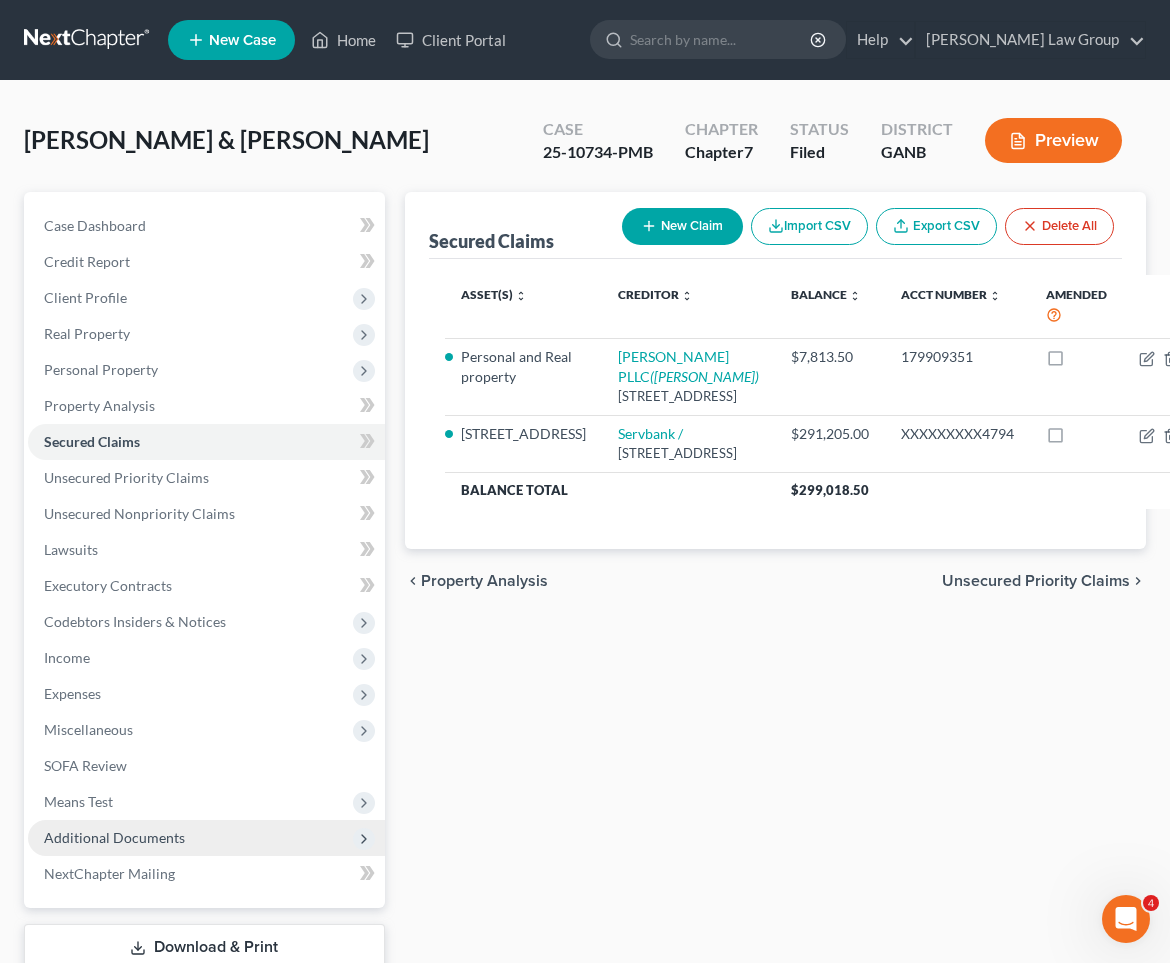 click on "Additional Documents" at bounding box center [206, 838] 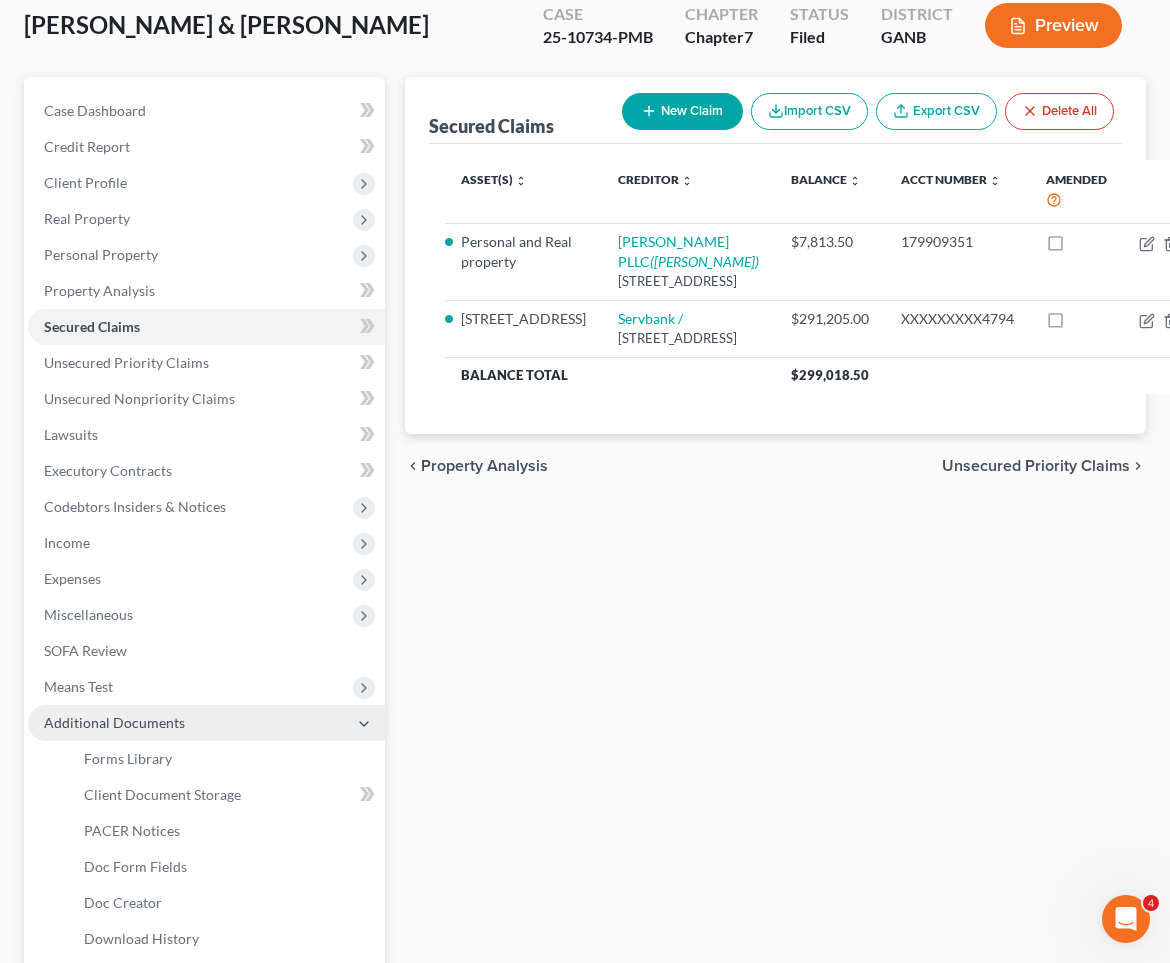 scroll, scrollTop: 117, scrollLeft: 1, axis: both 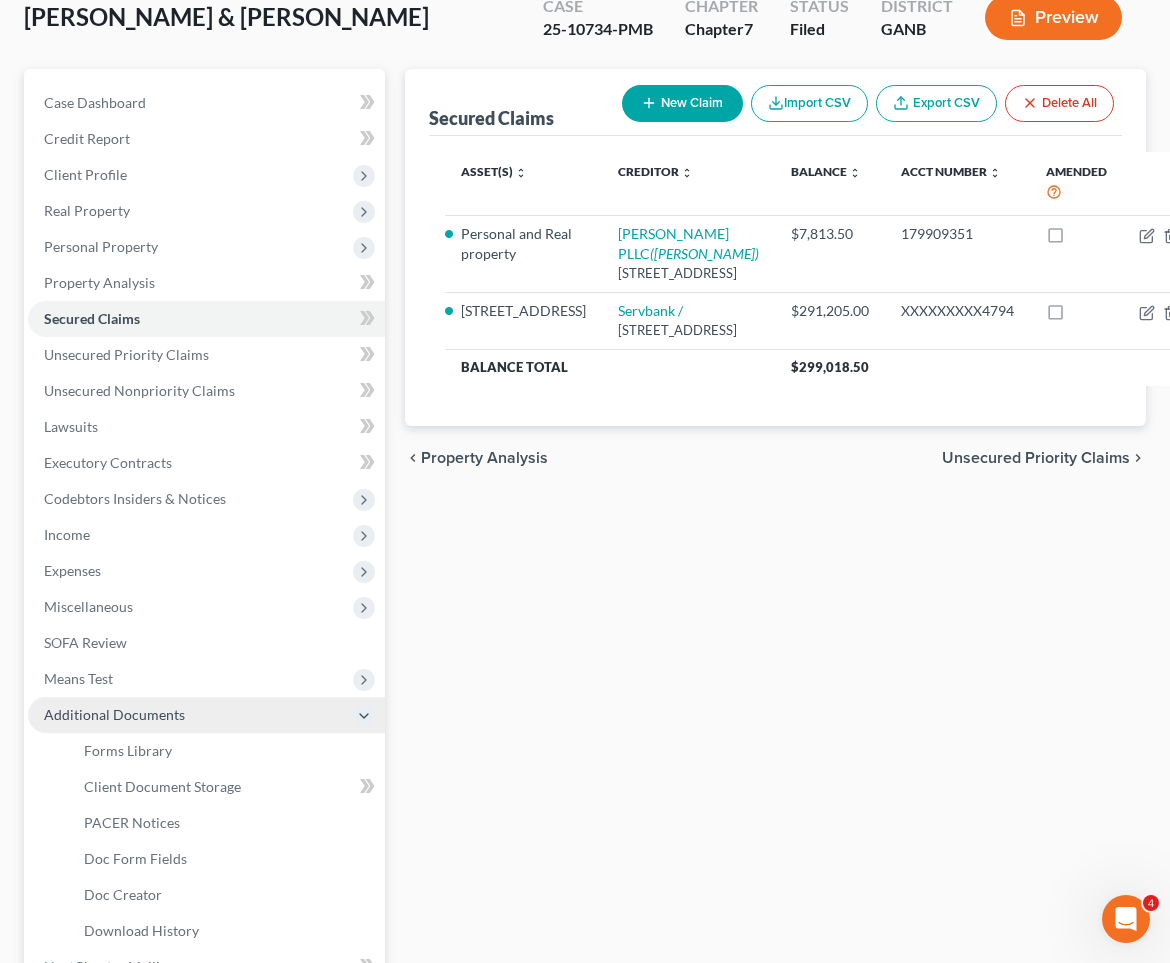 click on "PACER Notices" at bounding box center [226, 823] 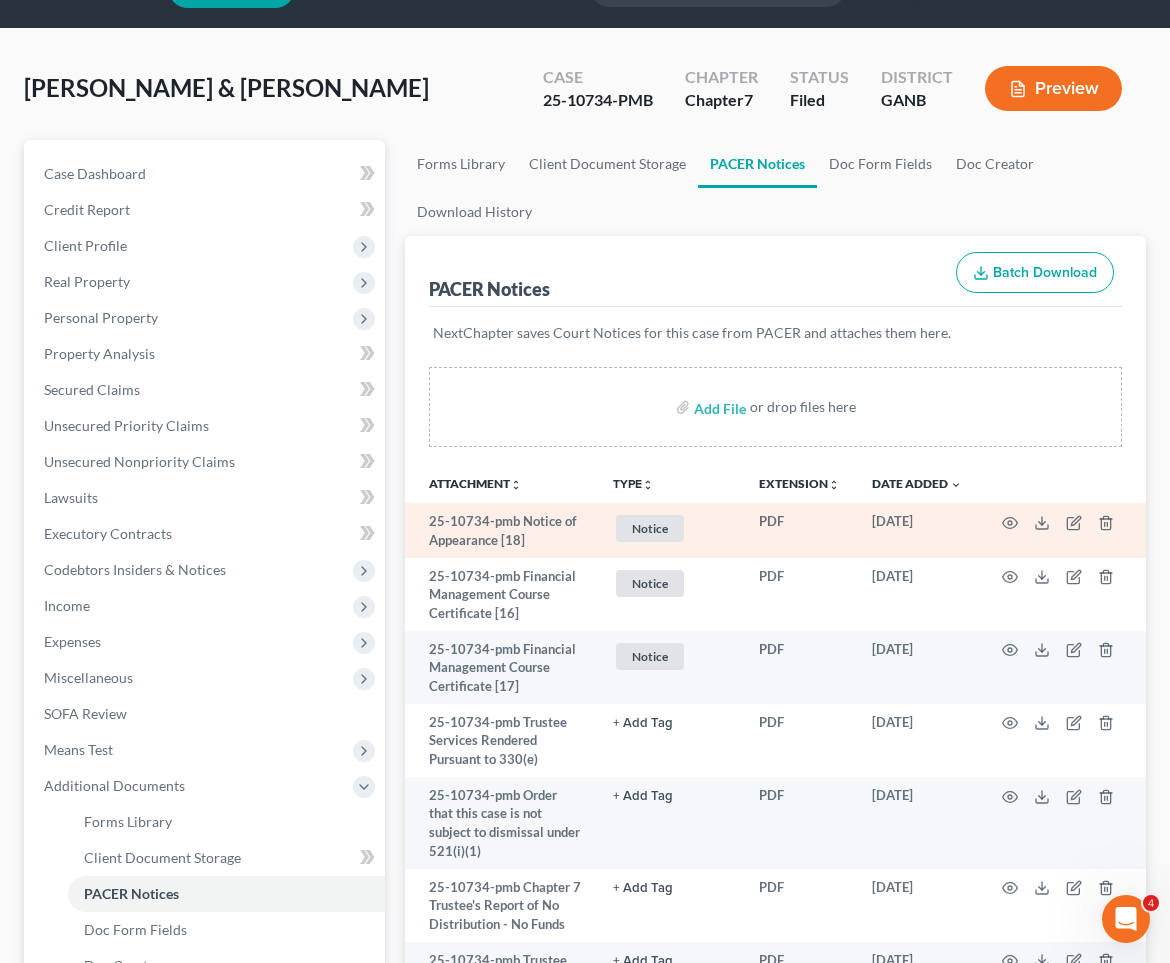 scroll, scrollTop: 54, scrollLeft: 0, axis: vertical 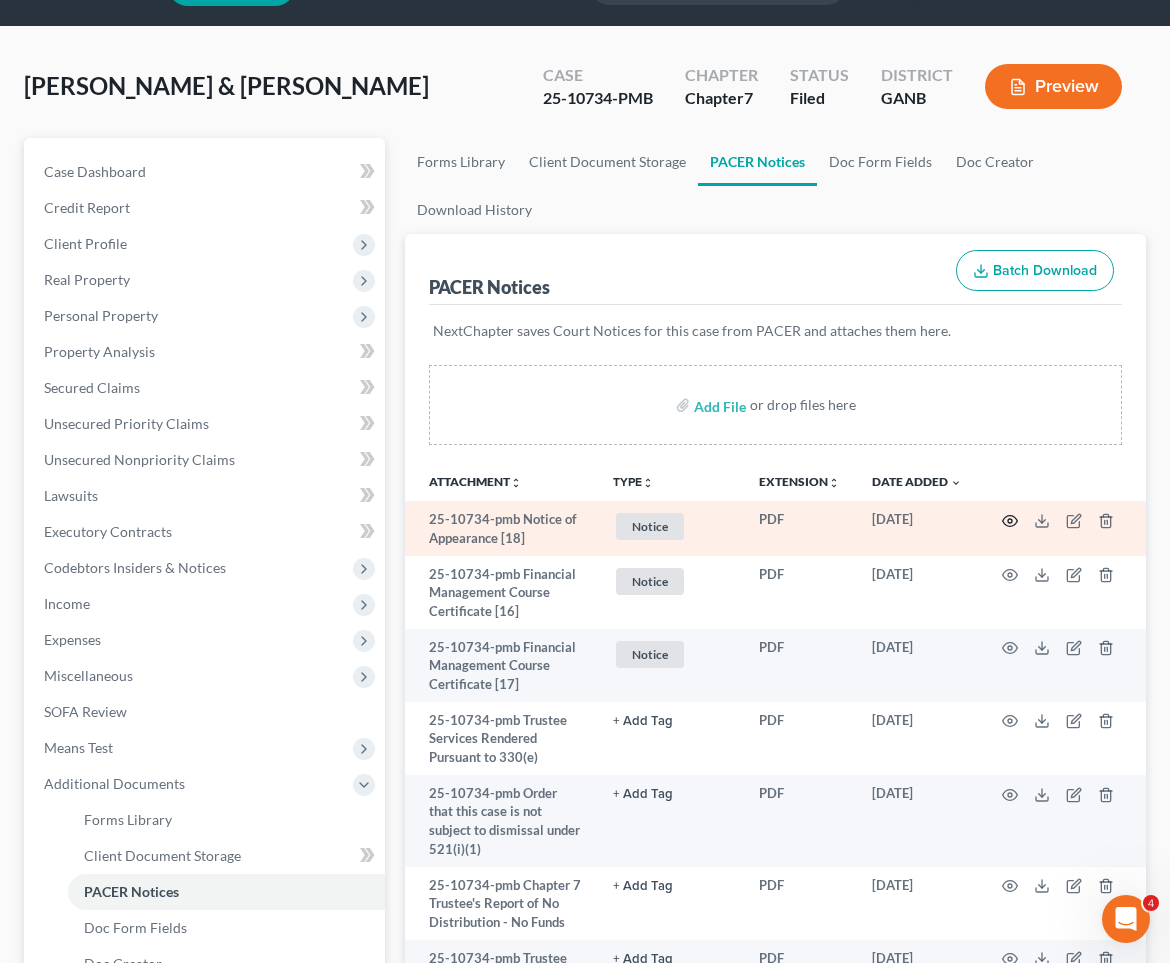 click 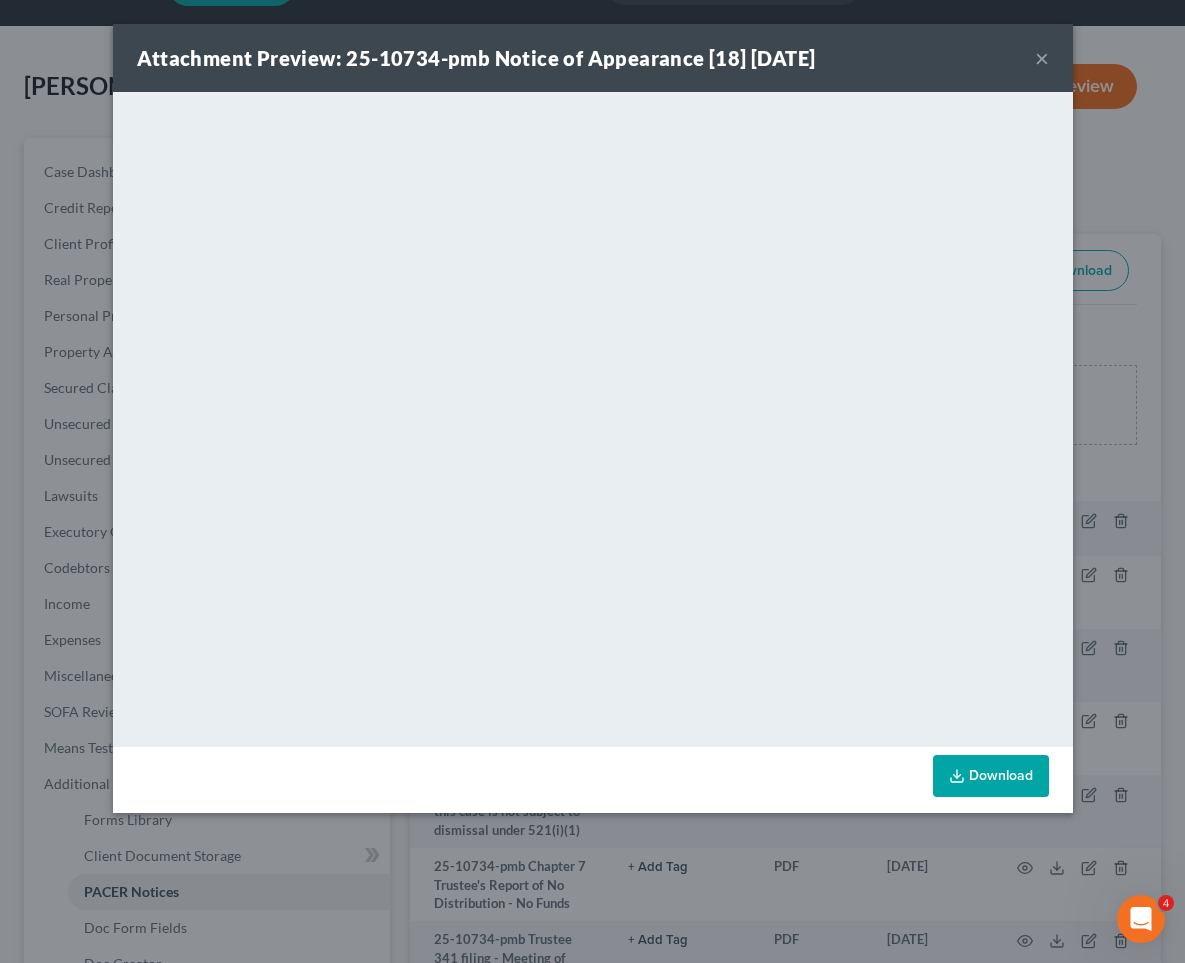 click on "×" at bounding box center (1042, 58) 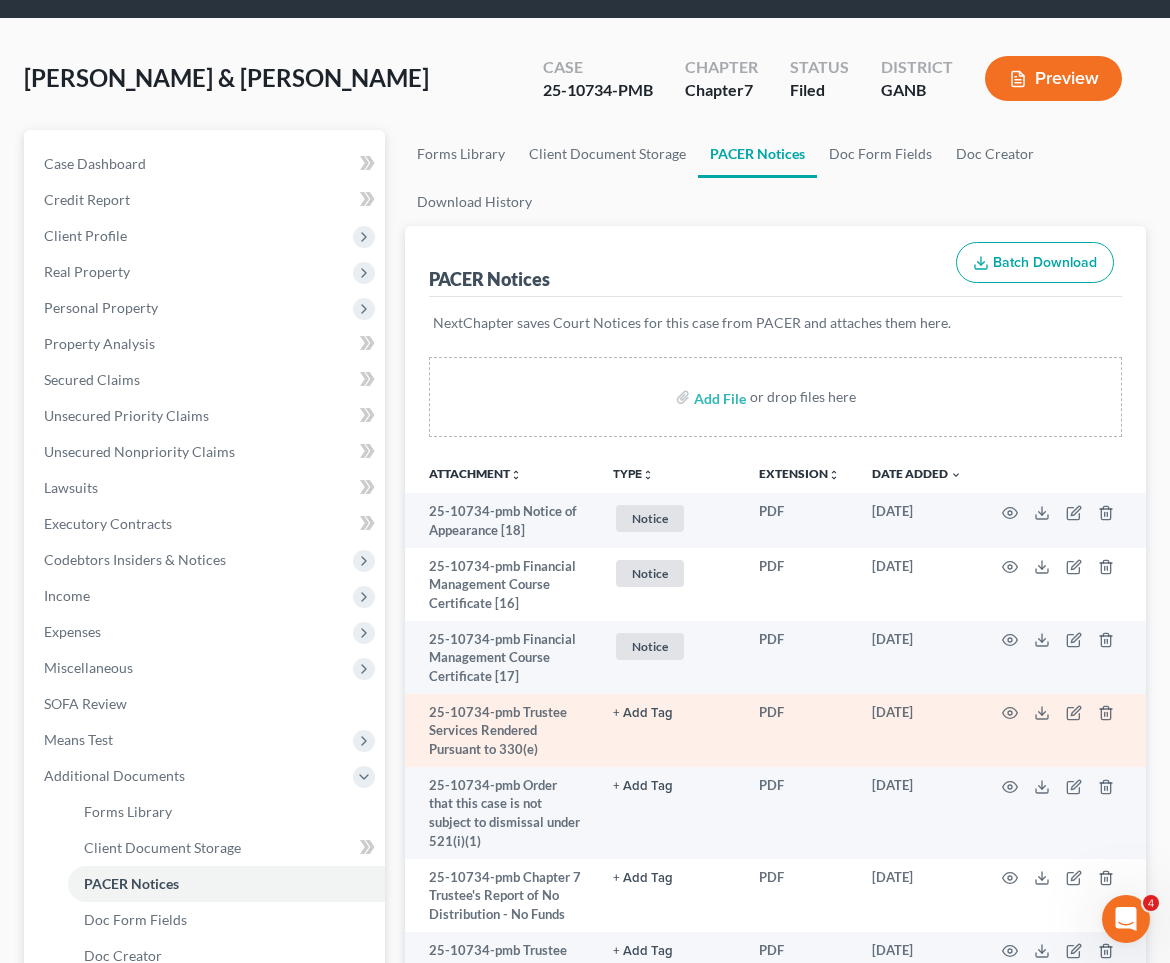 scroll, scrollTop: 66, scrollLeft: 0, axis: vertical 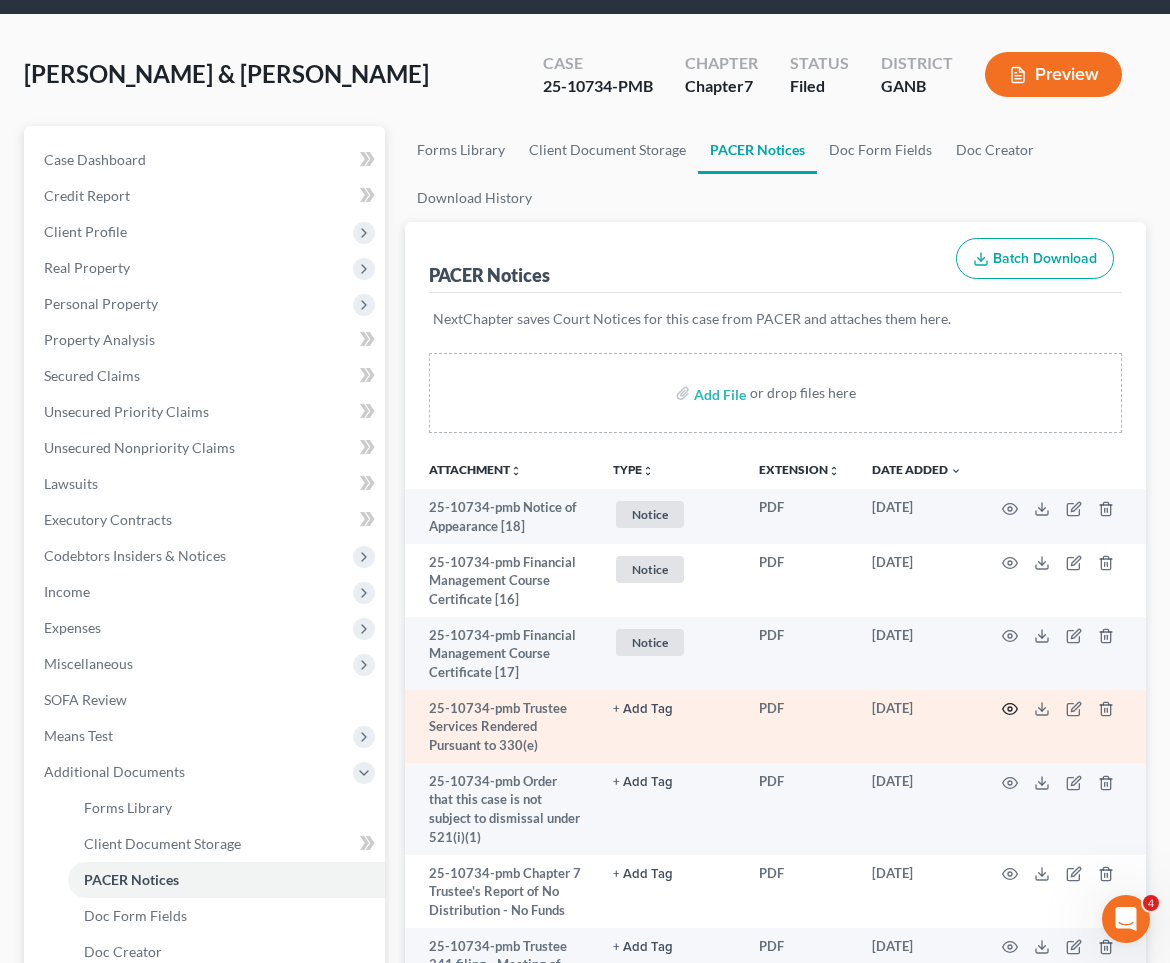 click 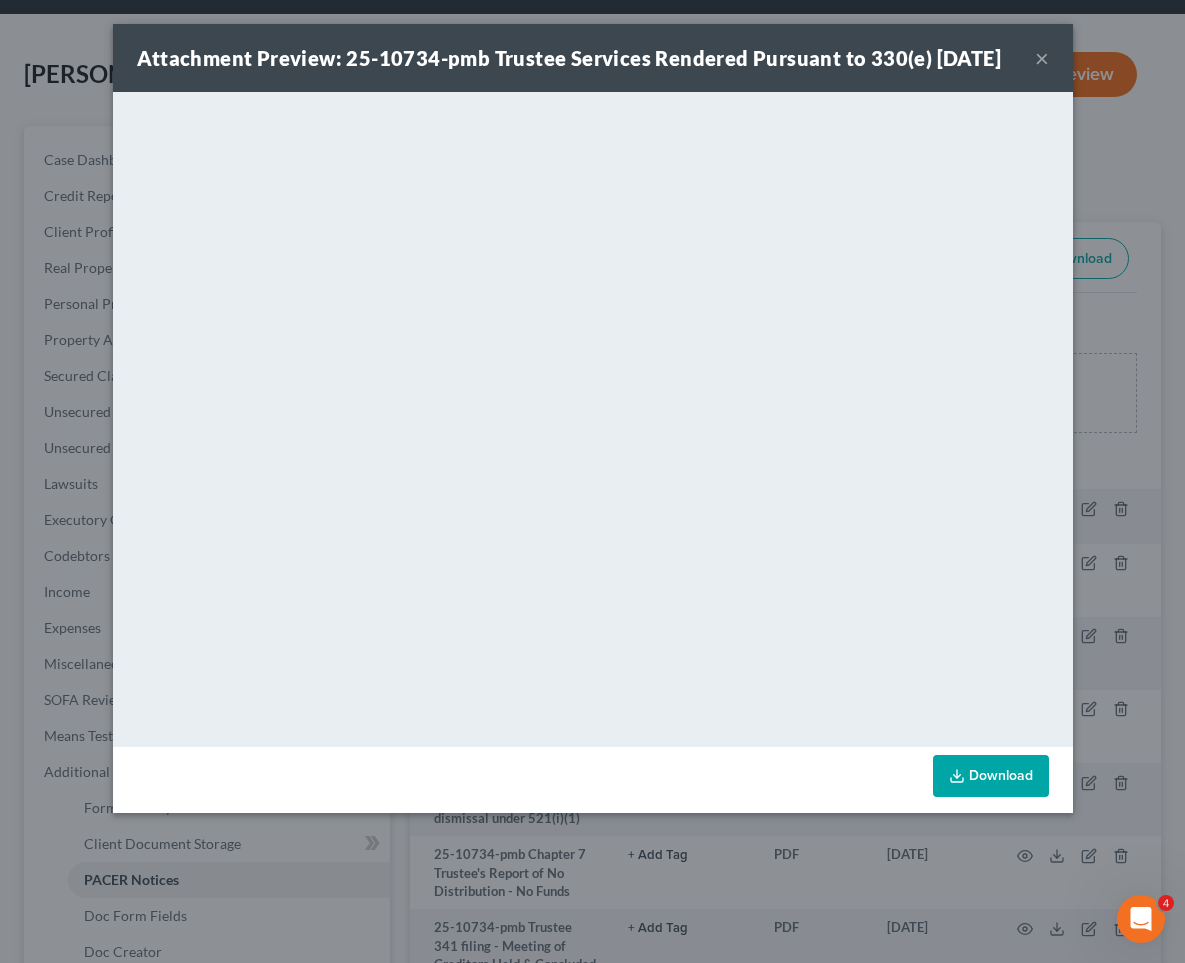 click on "×" at bounding box center [1042, 58] 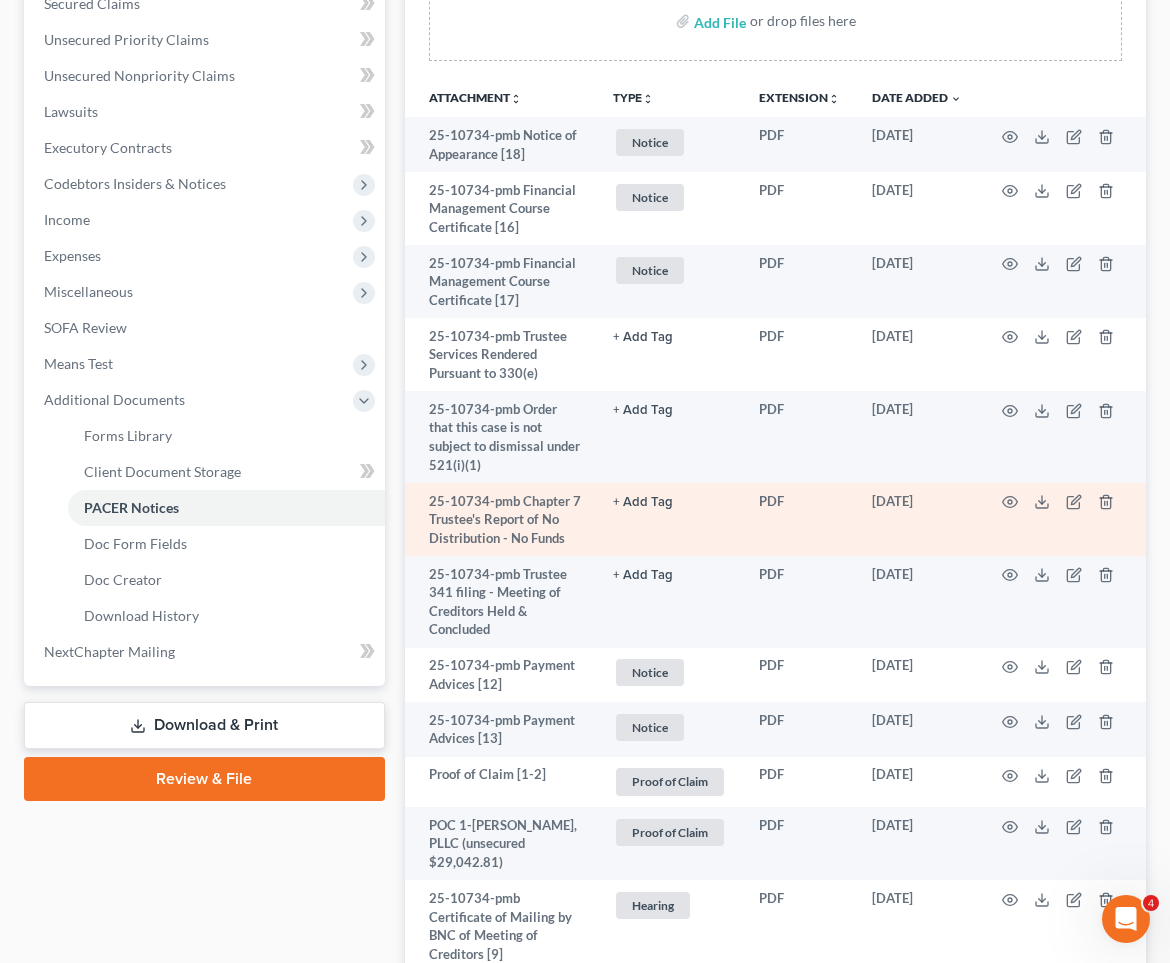 scroll, scrollTop: 445, scrollLeft: 0, axis: vertical 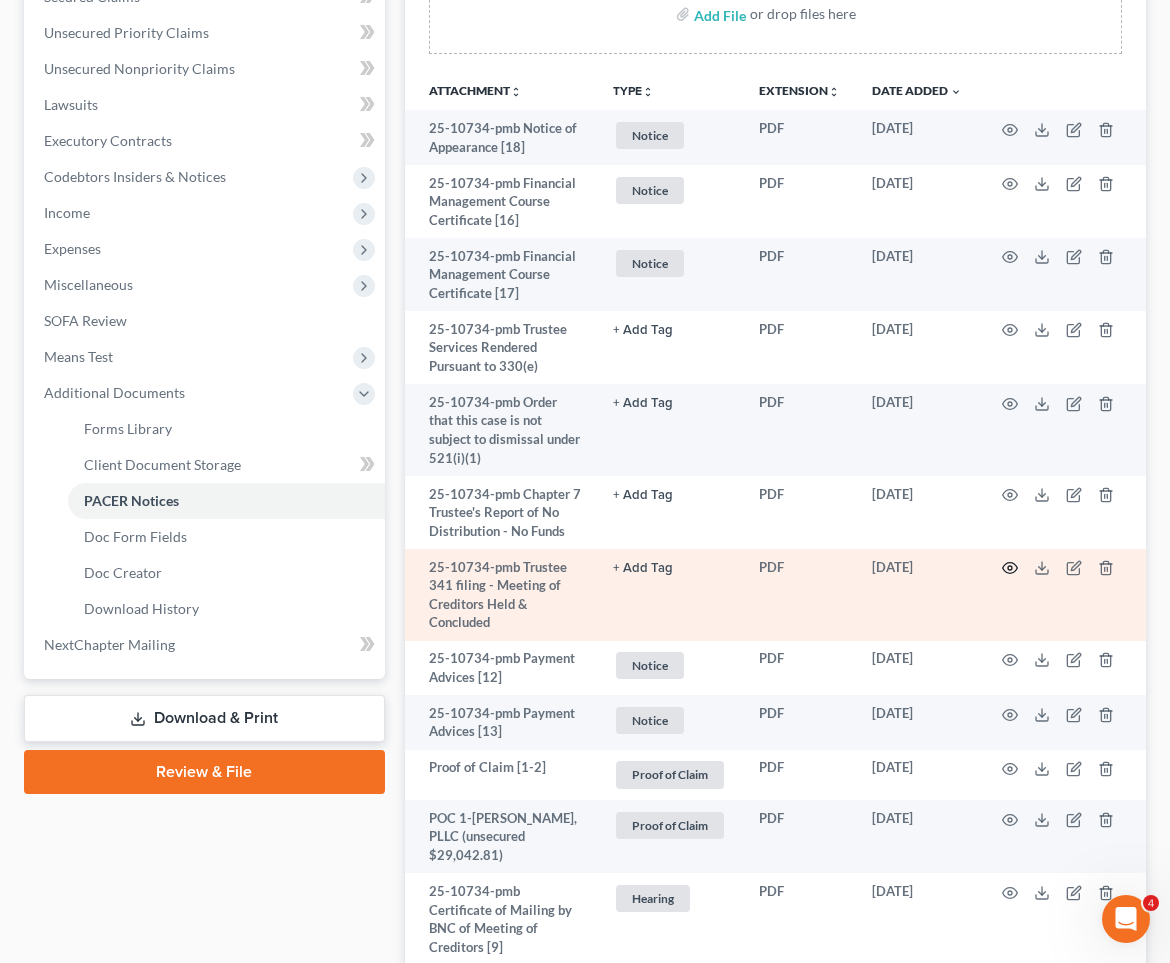click 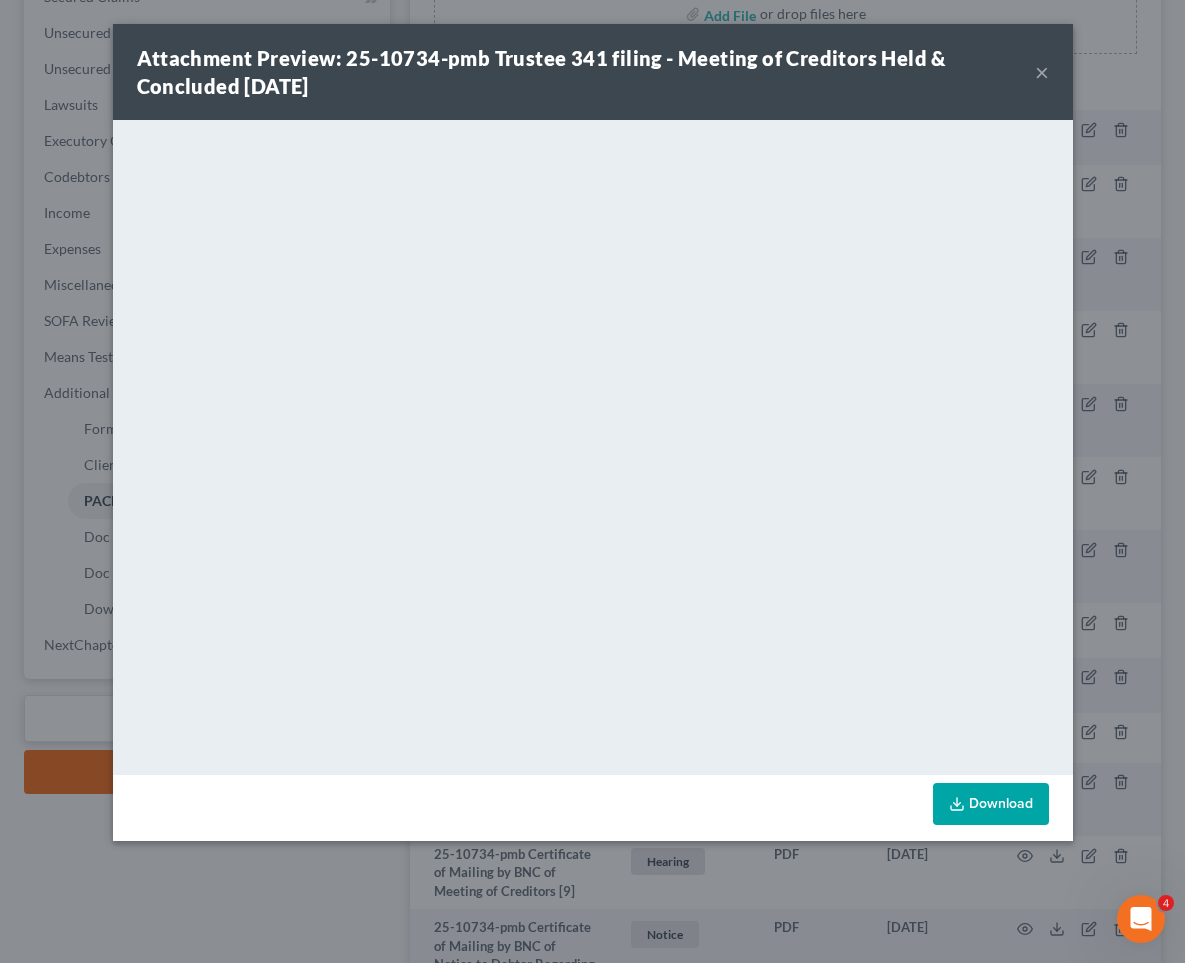 click on "×" at bounding box center (1042, 72) 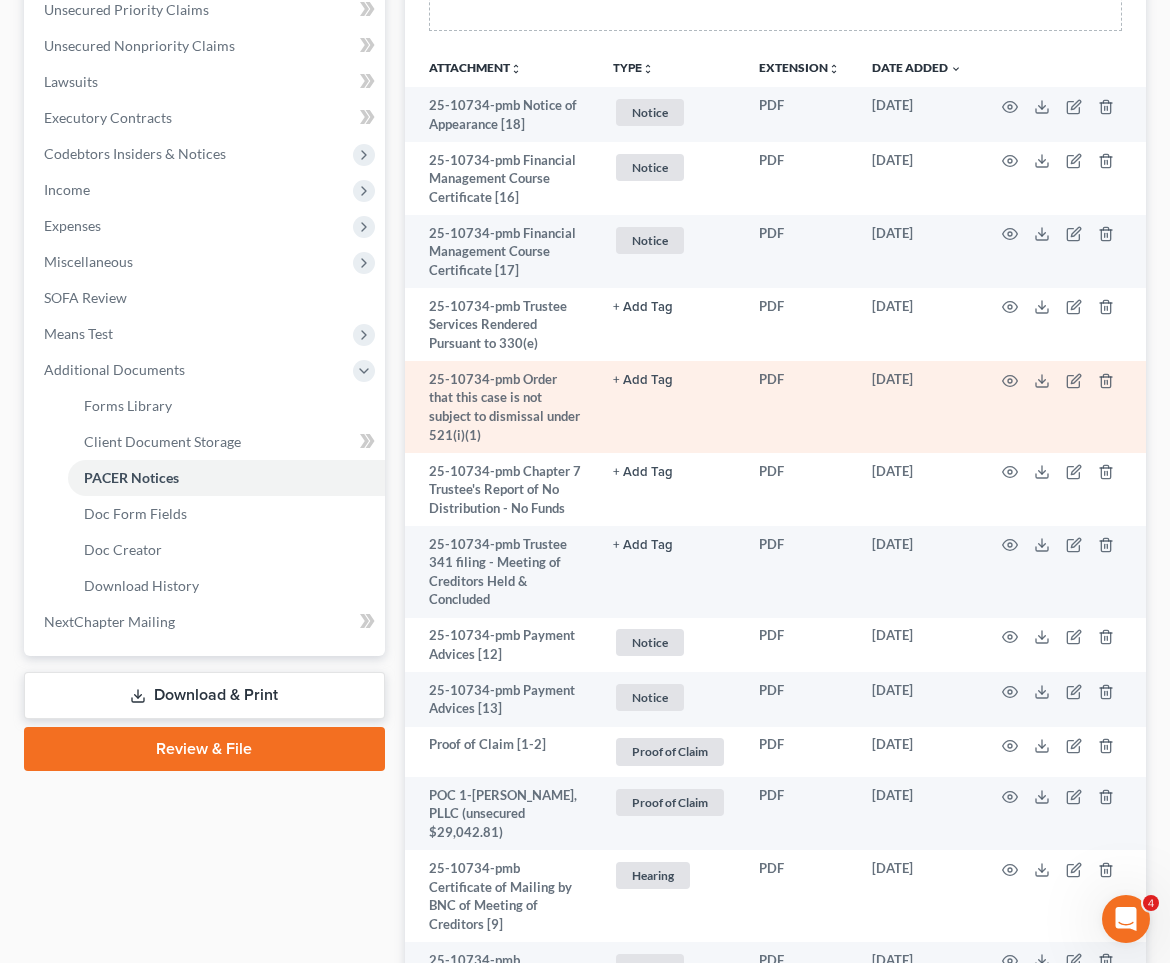 scroll, scrollTop: 478, scrollLeft: 0, axis: vertical 